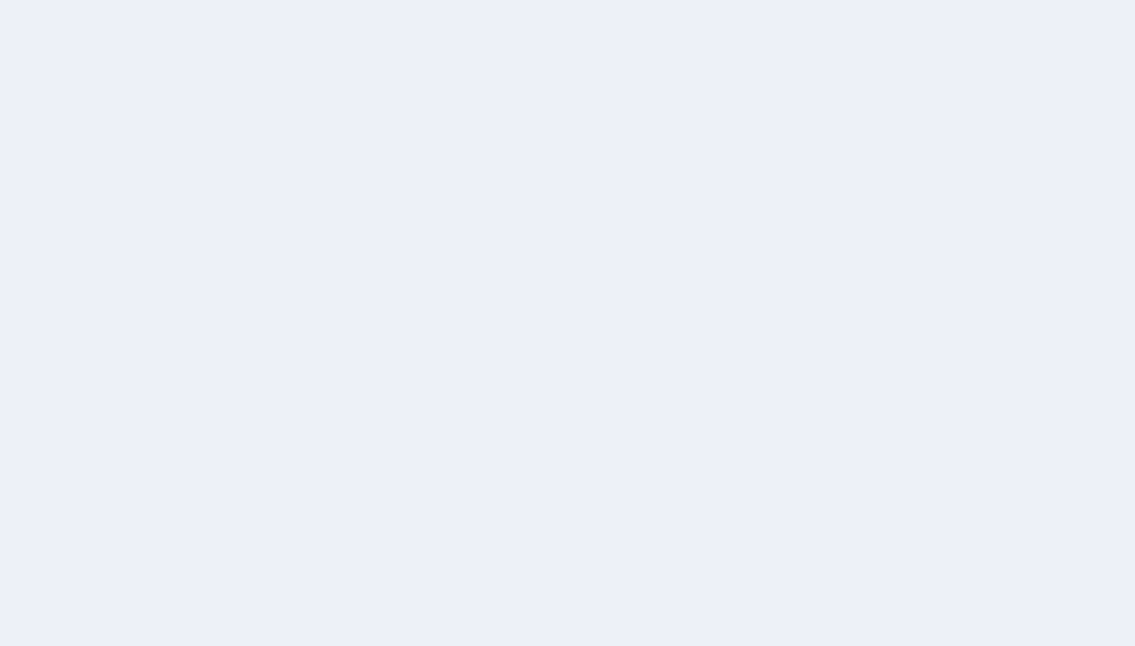 scroll, scrollTop: 0, scrollLeft: 0, axis: both 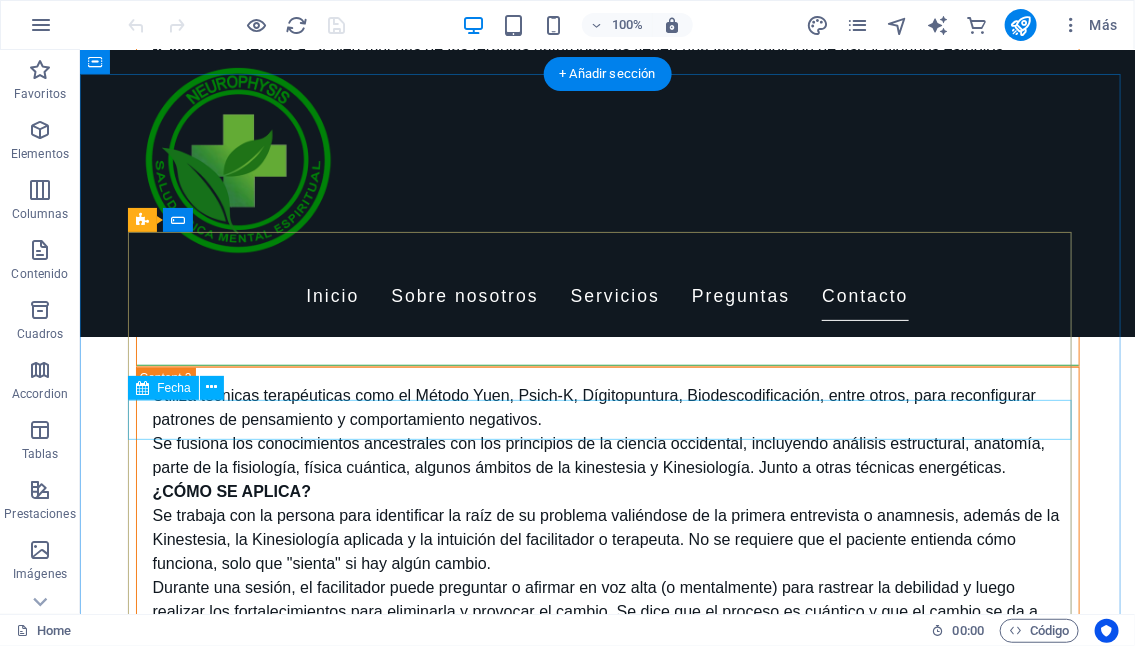 click on "[DATE] [TIME]" at bounding box center (607, 2557) 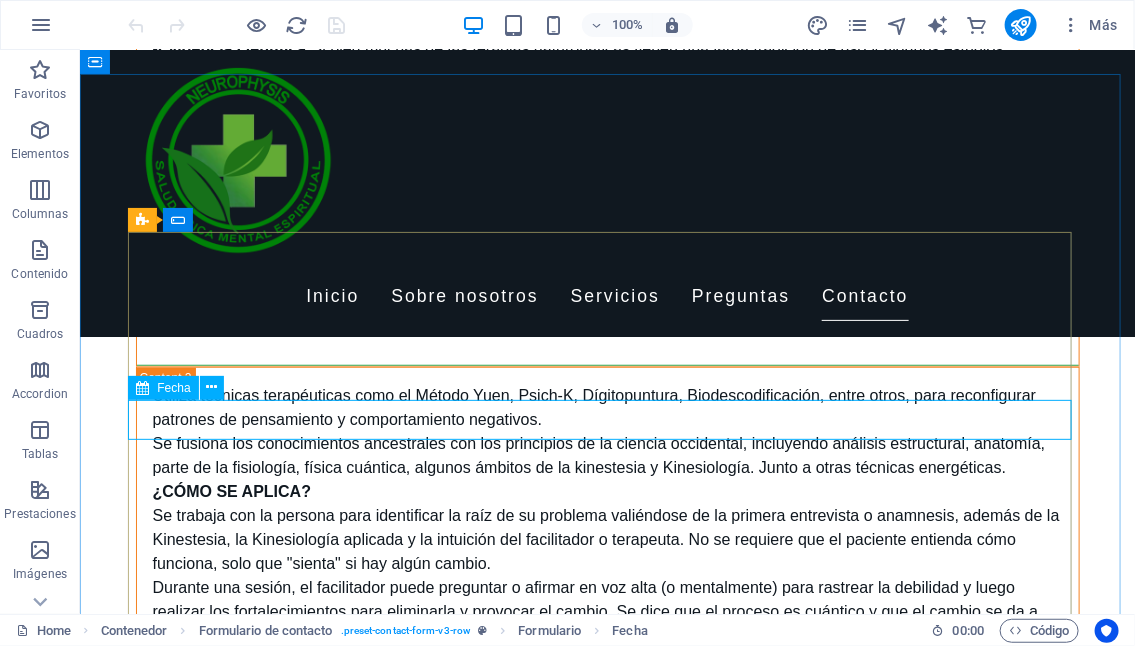 click on "Fecha" at bounding box center [173, 388] 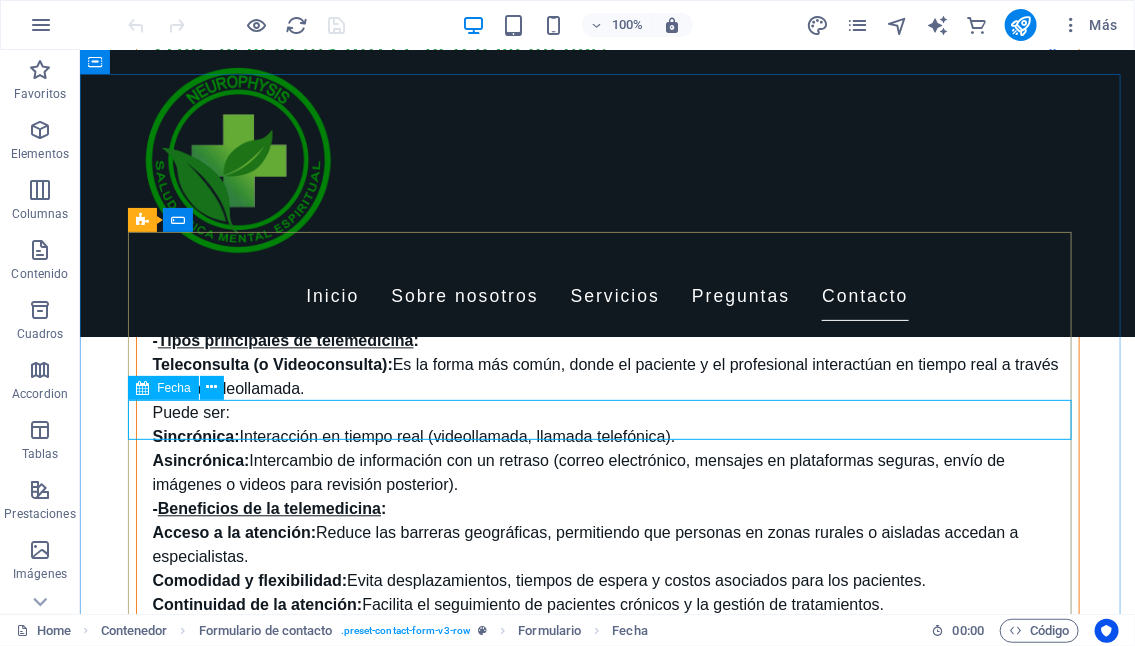 select on "days-from-today" 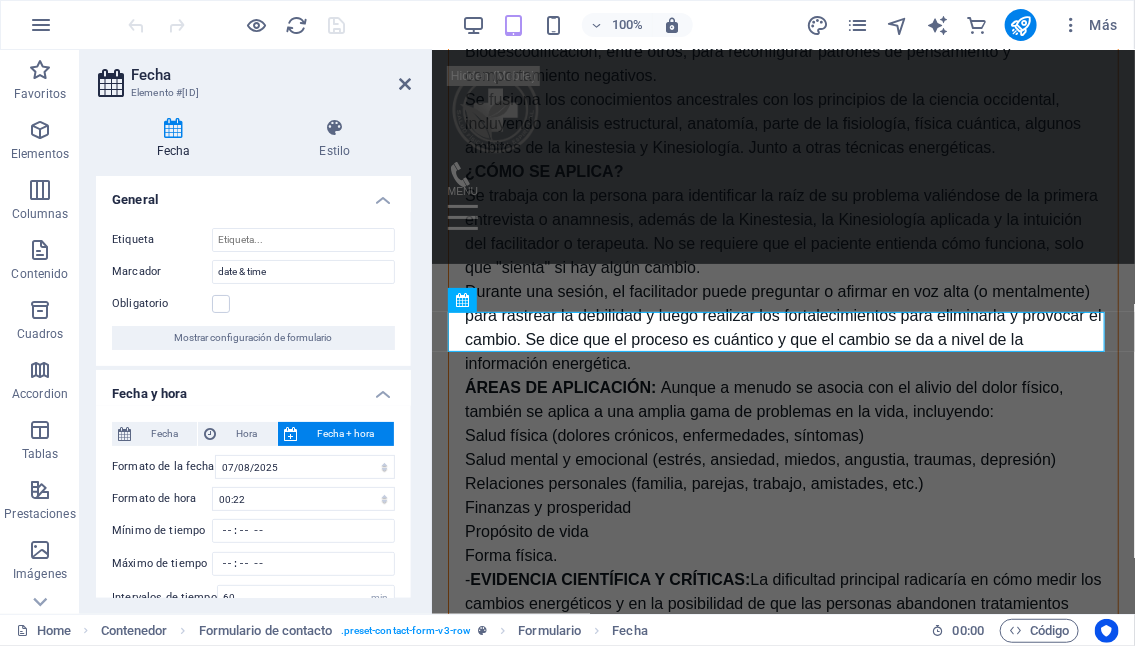 scroll, scrollTop: 6268, scrollLeft: 0, axis: vertical 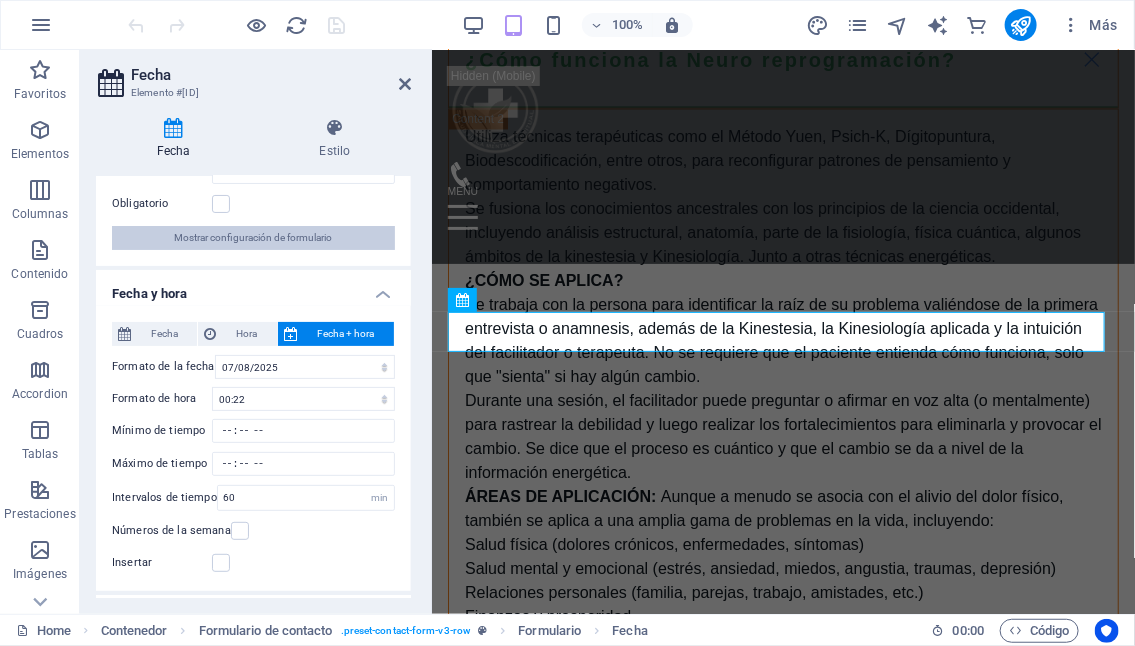 click on "Mostrar configuración de formulario" at bounding box center [254, 238] 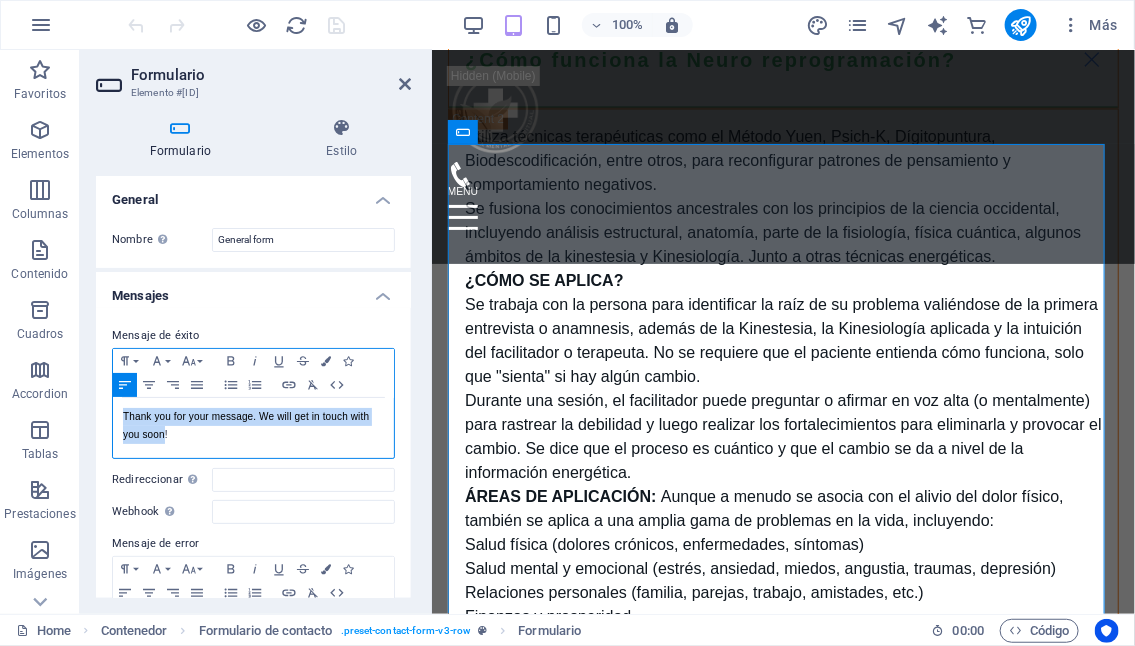 drag, startPoint x: 121, startPoint y: 414, endPoint x: 164, endPoint y: 434, distance: 47.423622 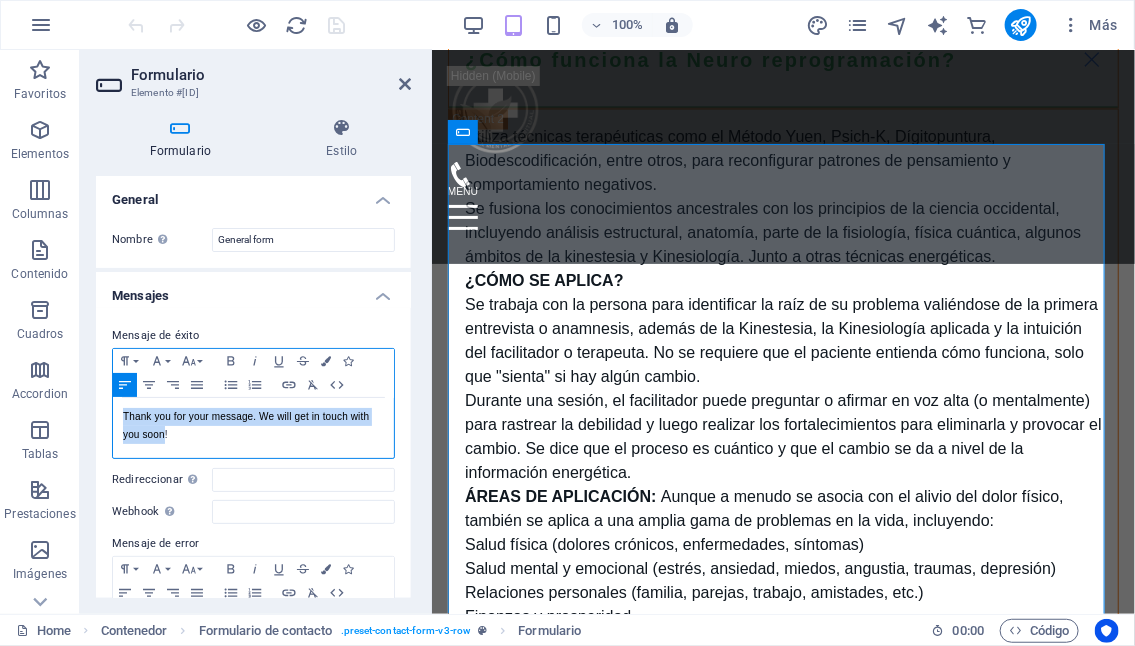 copy on "Thank you for your message. We will get in touch with you soon" 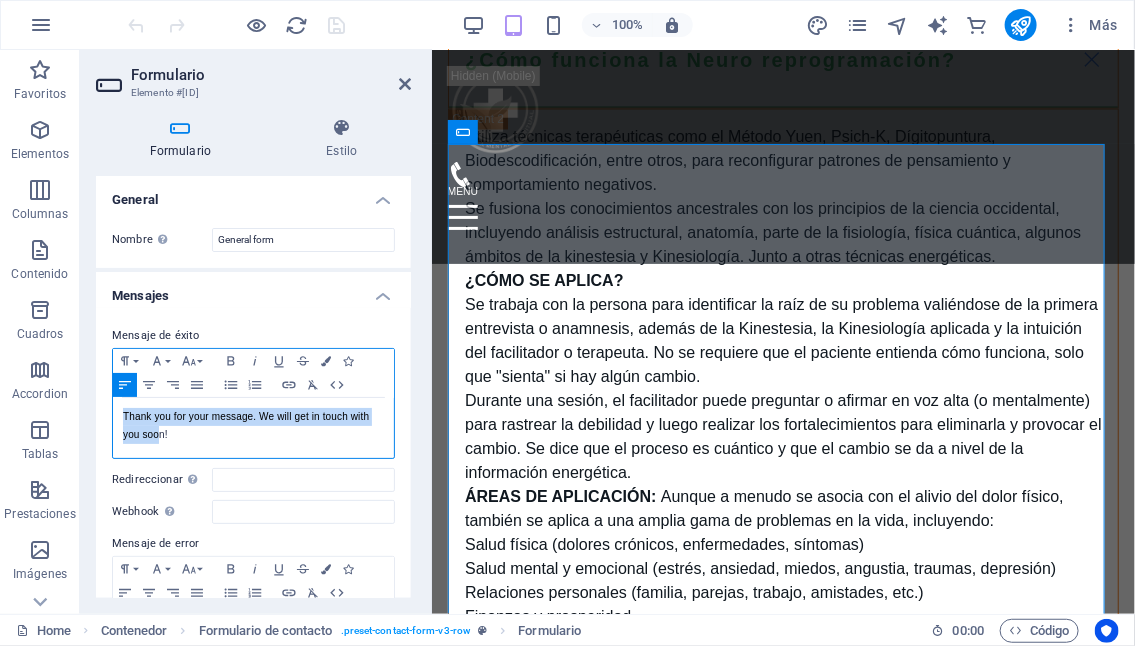 drag, startPoint x: 161, startPoint y: 432, endPoint x: 122, endPoint y: 416, distance: 42.154476 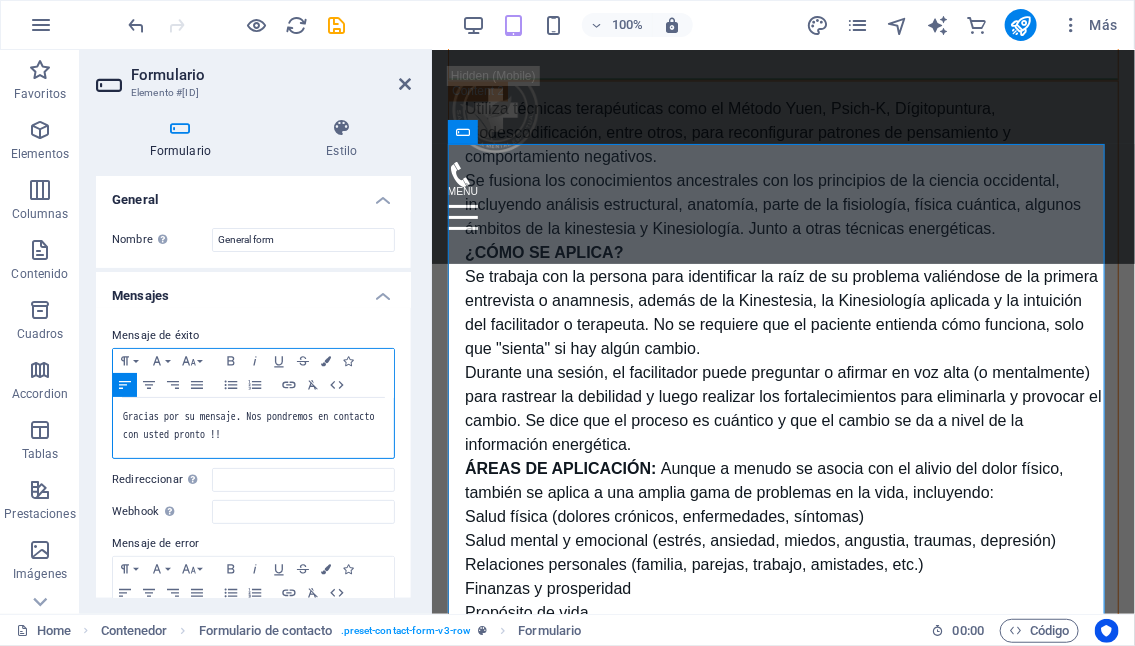 click on "Gracias por su mensaje. Nos pondremos en contacto con usted pronto !" at bounding box center (253, 426) 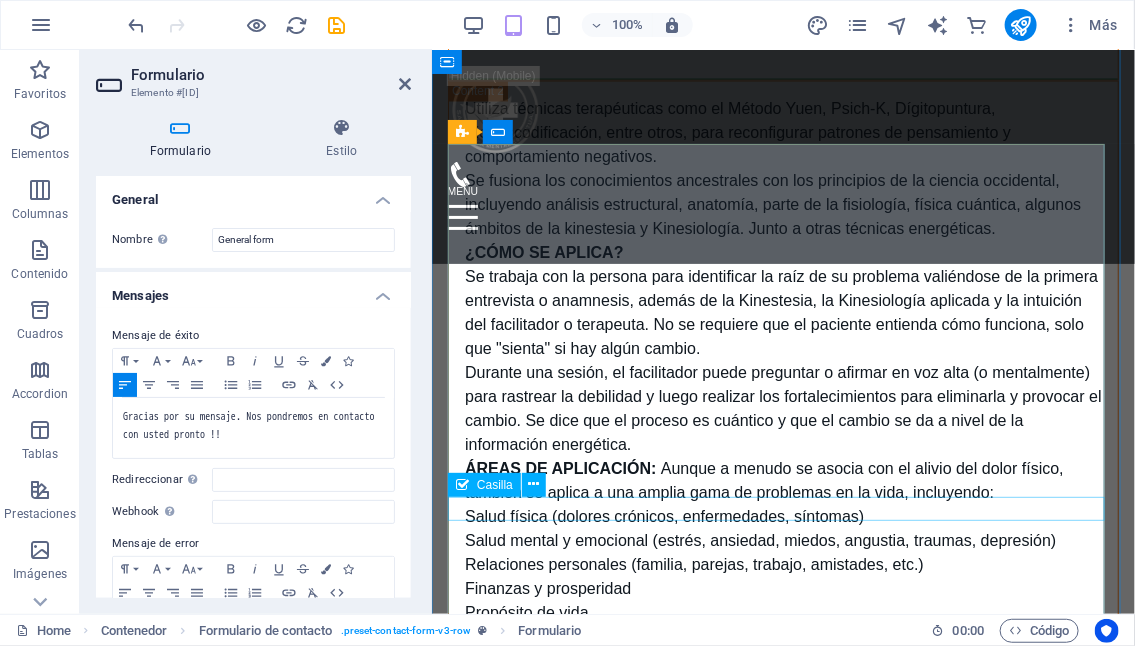 click on "I have read and understand the privacy policy." 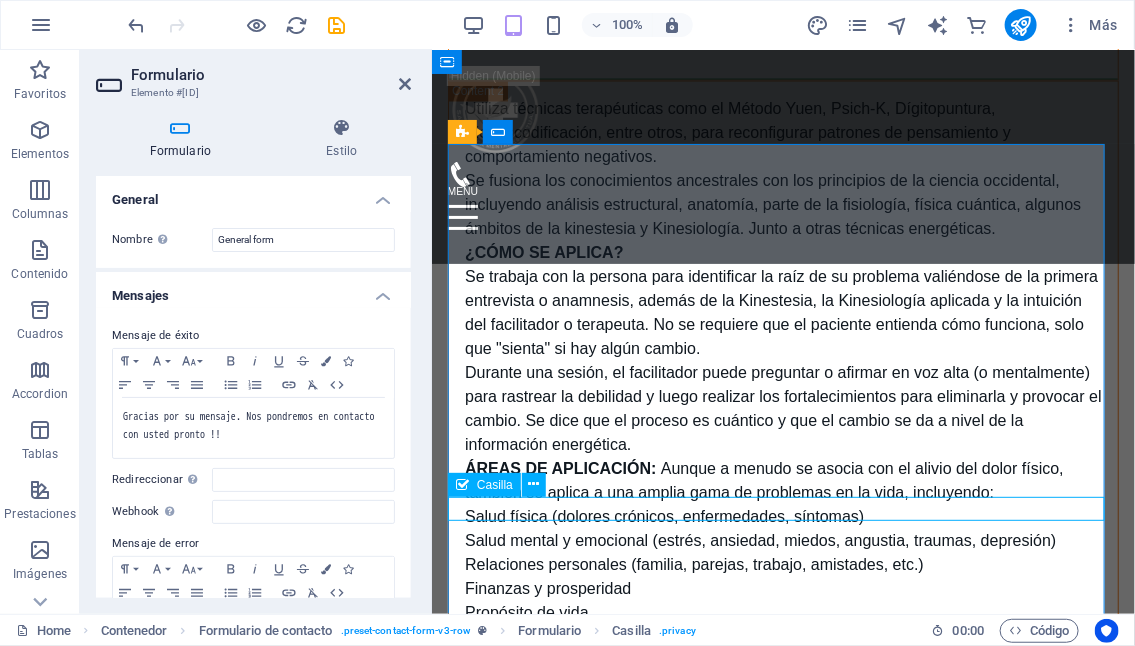 click on "I have read and understand the privacy policy." 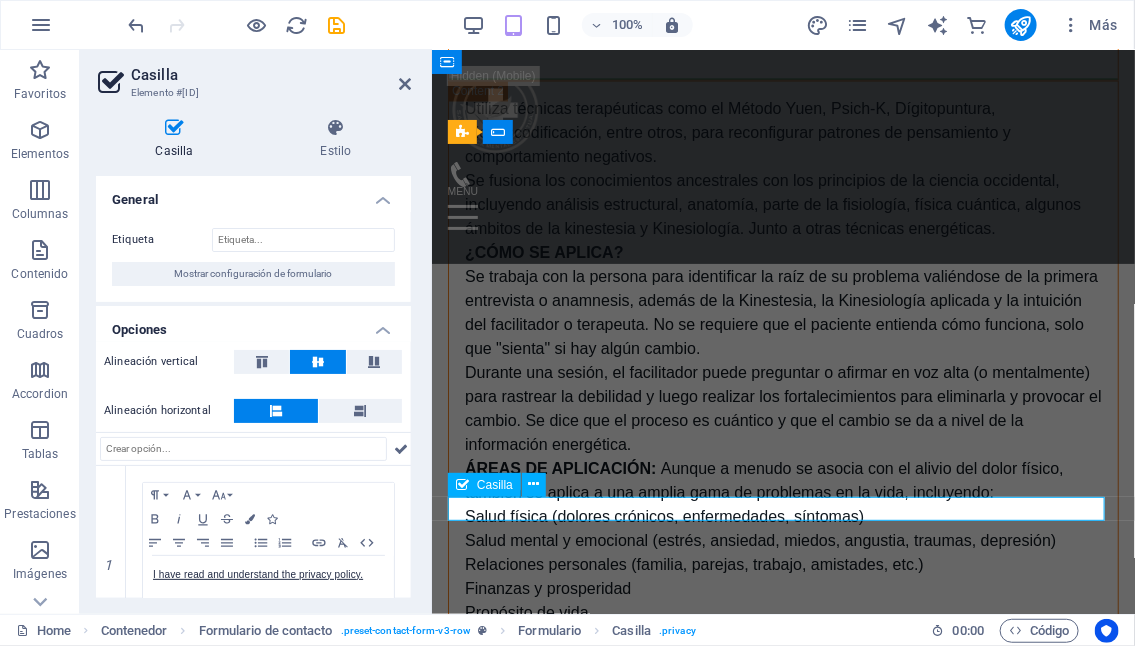 click on "I have read and understand the privacy policy." 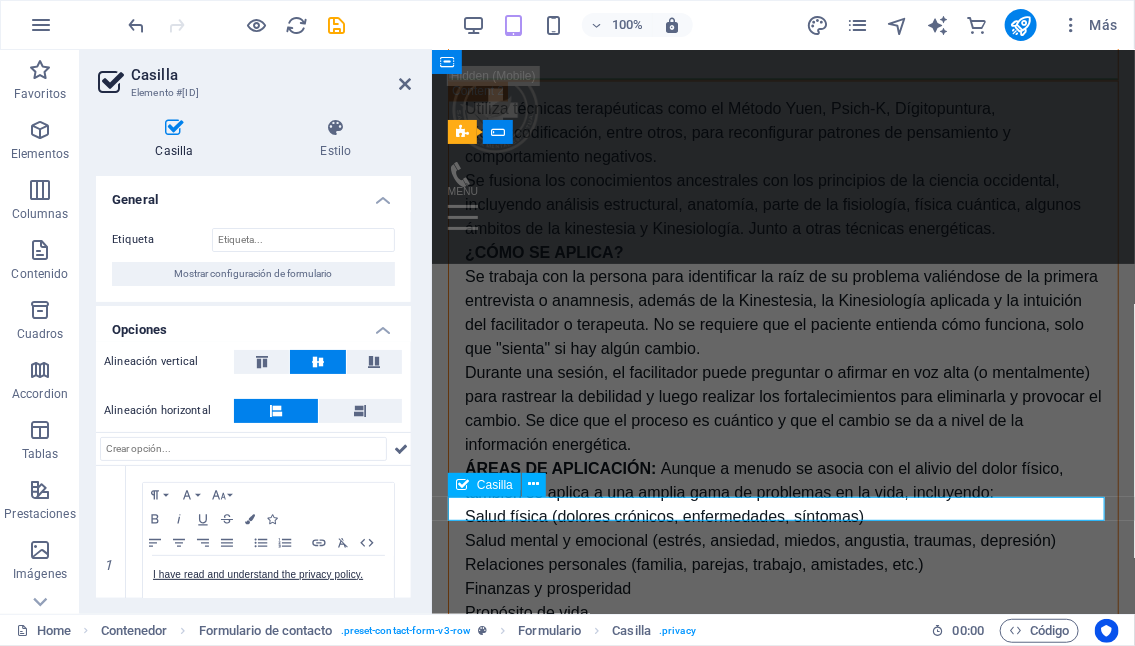 click on "I have read and understand the privacy policy." 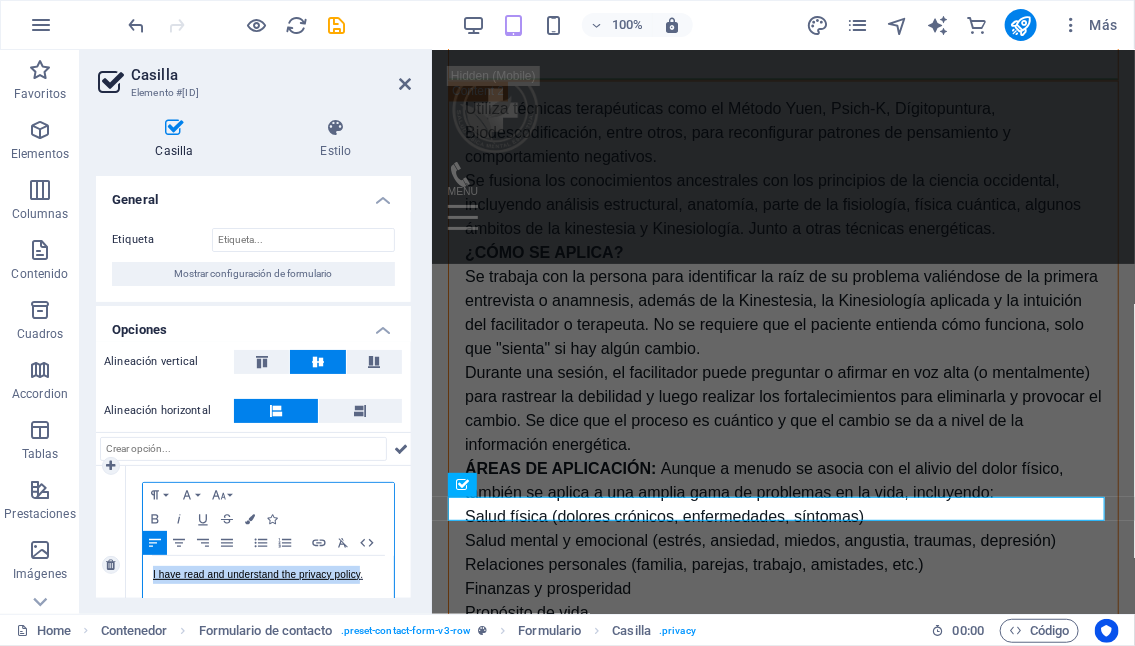 drag, startPoint x: 358, startPoint y: 569, endPoint x: 150, endPoint y: 573, distance: 208.03845 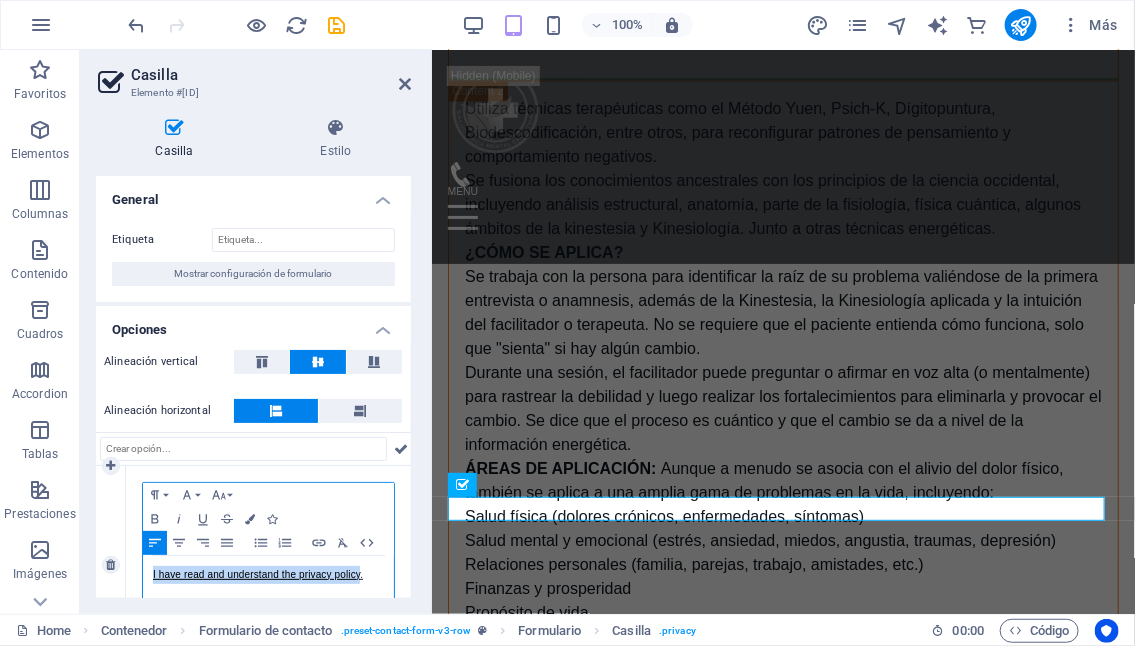 click on "I have read and understand the privacy policy." at bounding box center (268, 586) 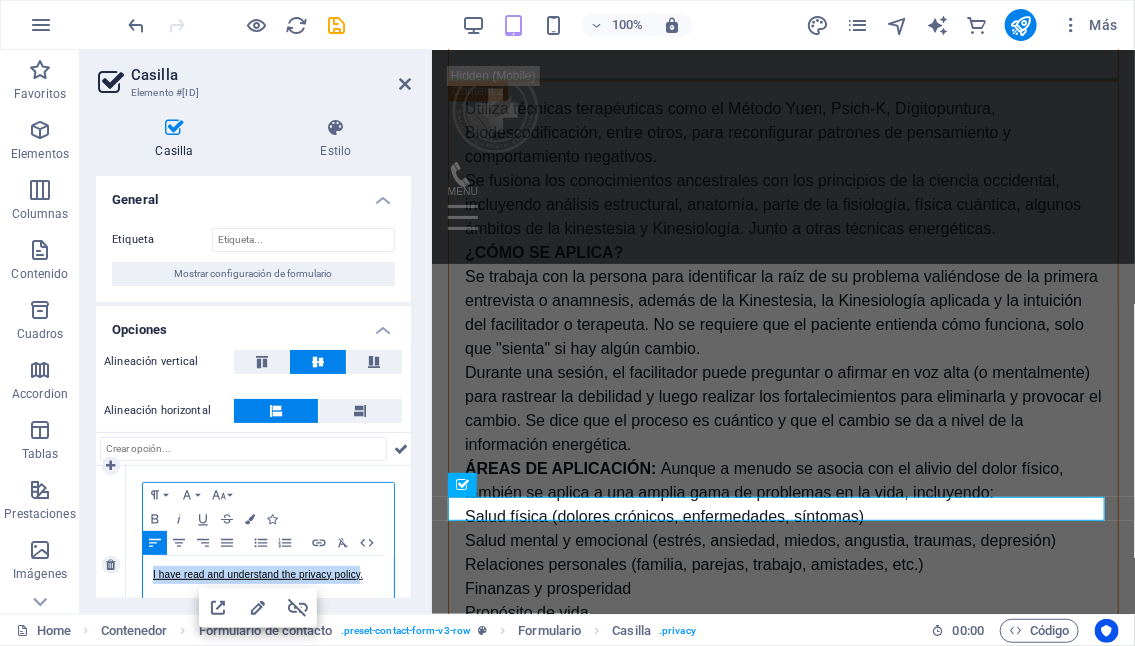 copy on "I have read and understand the privacy policy" 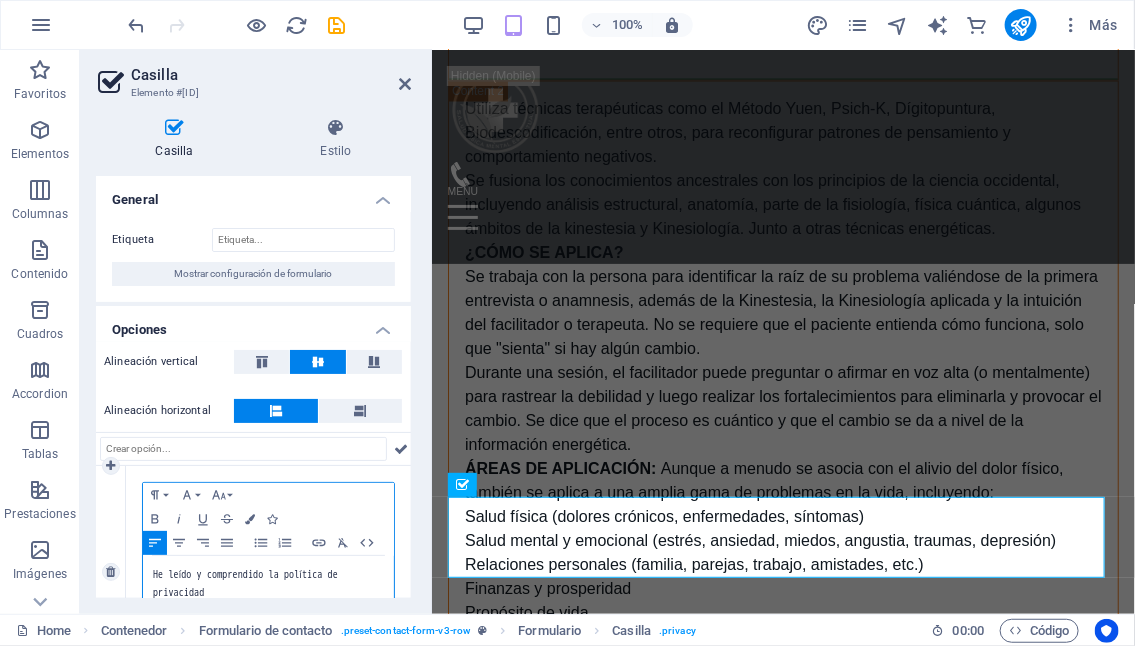 type 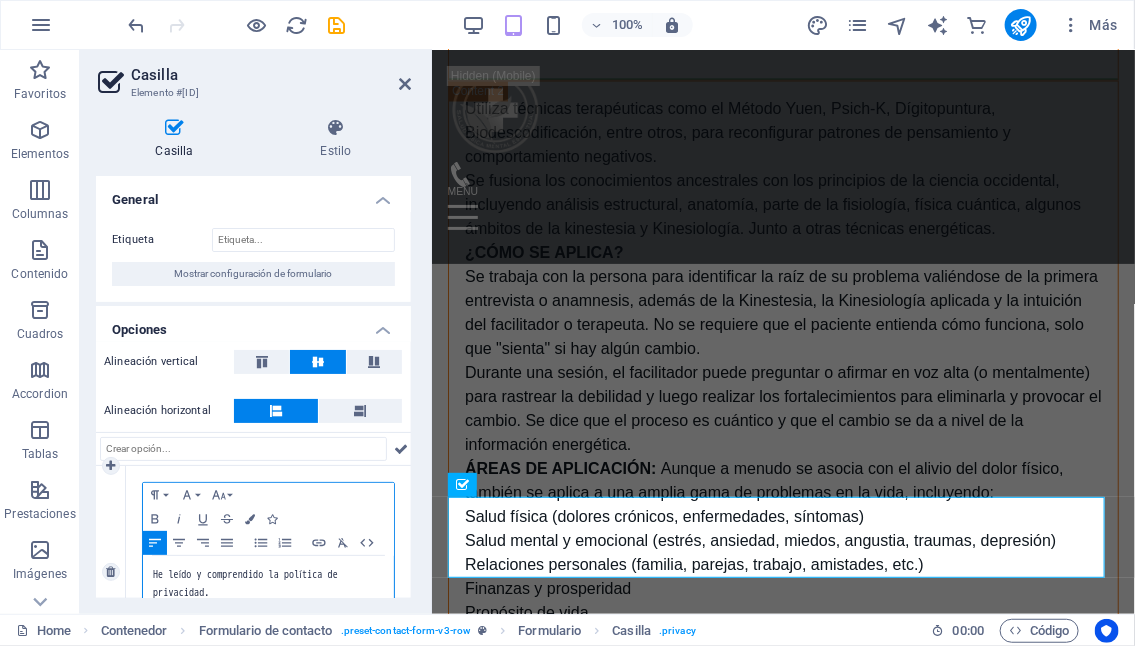 click on "He leído y comprendido la política de privacidad." at bounding box center (268, 584) 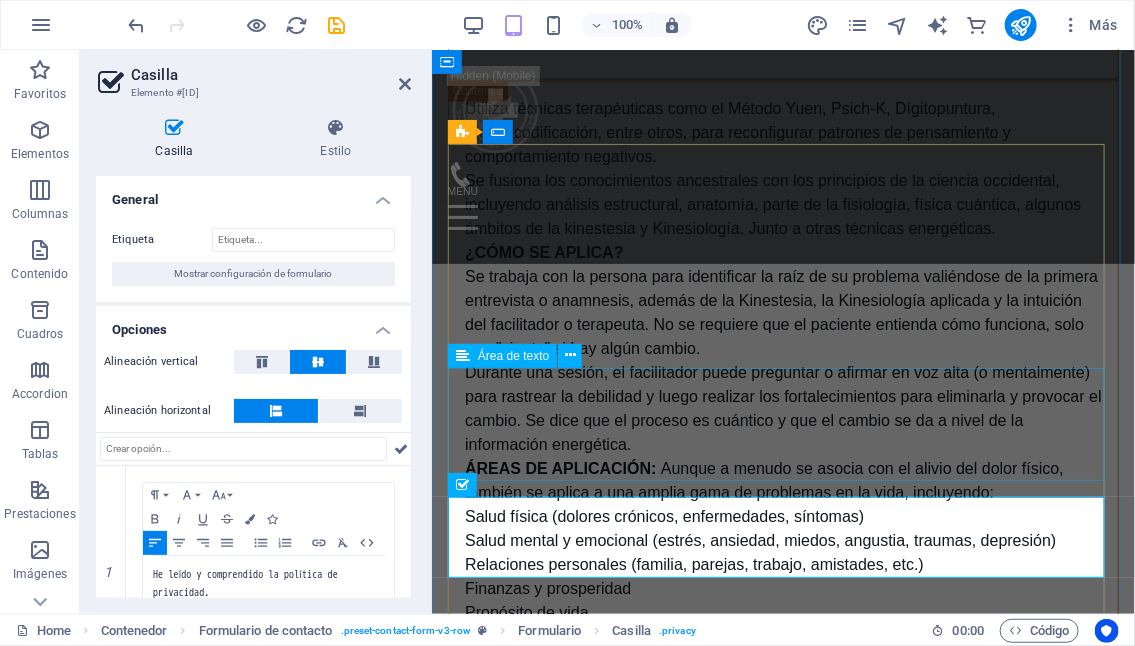 click 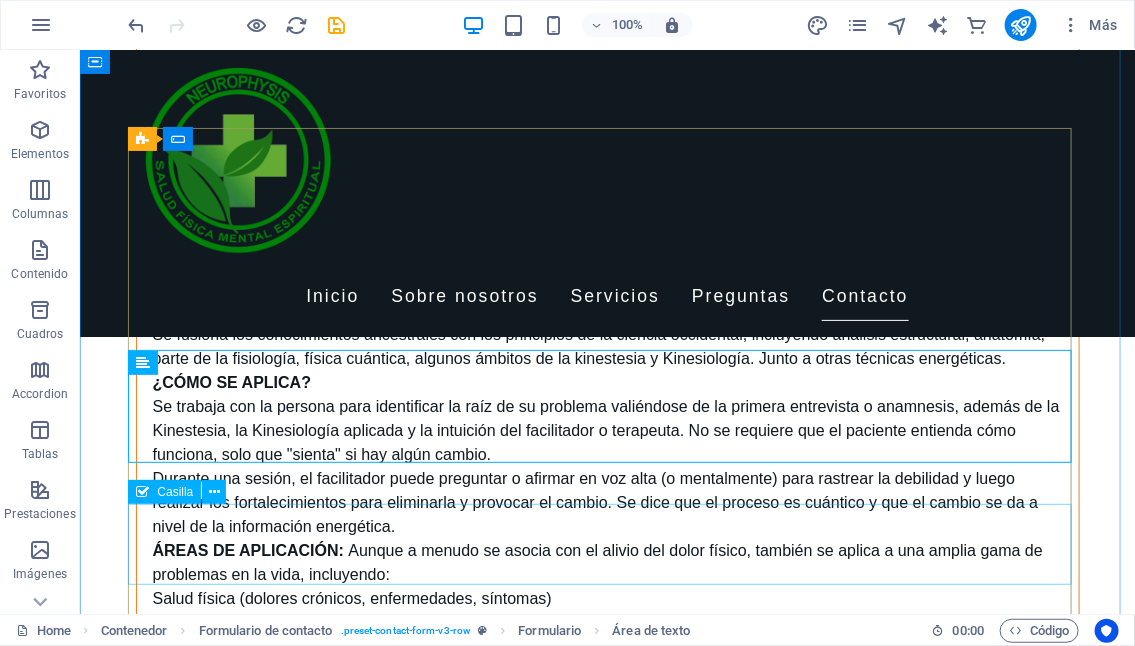 scroll, scrollTop: 5480, scrollLeft: 0, axis: vertical 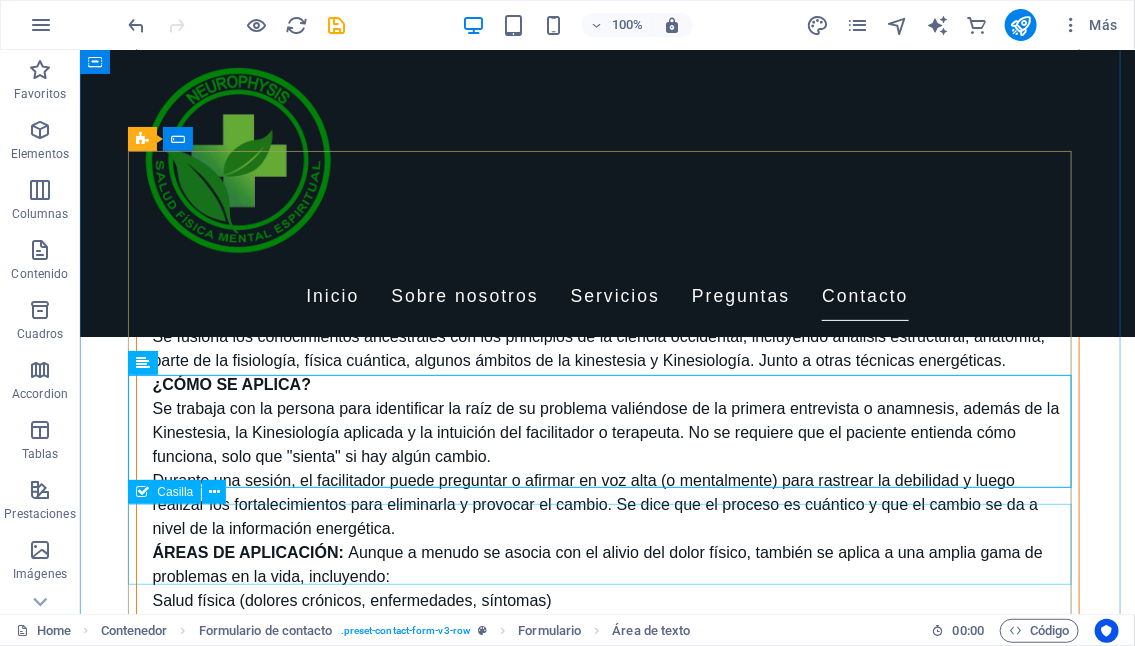 click on "He leído y comprendido la política de privacidad. ." 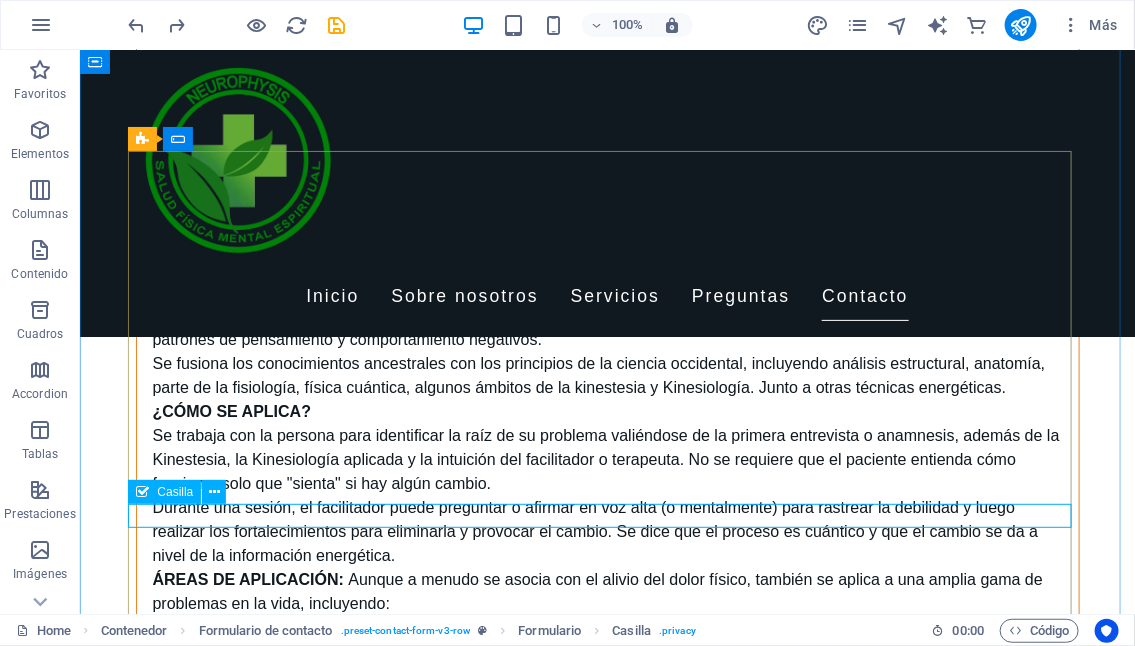 click on "I have read and understand the privacy policy." 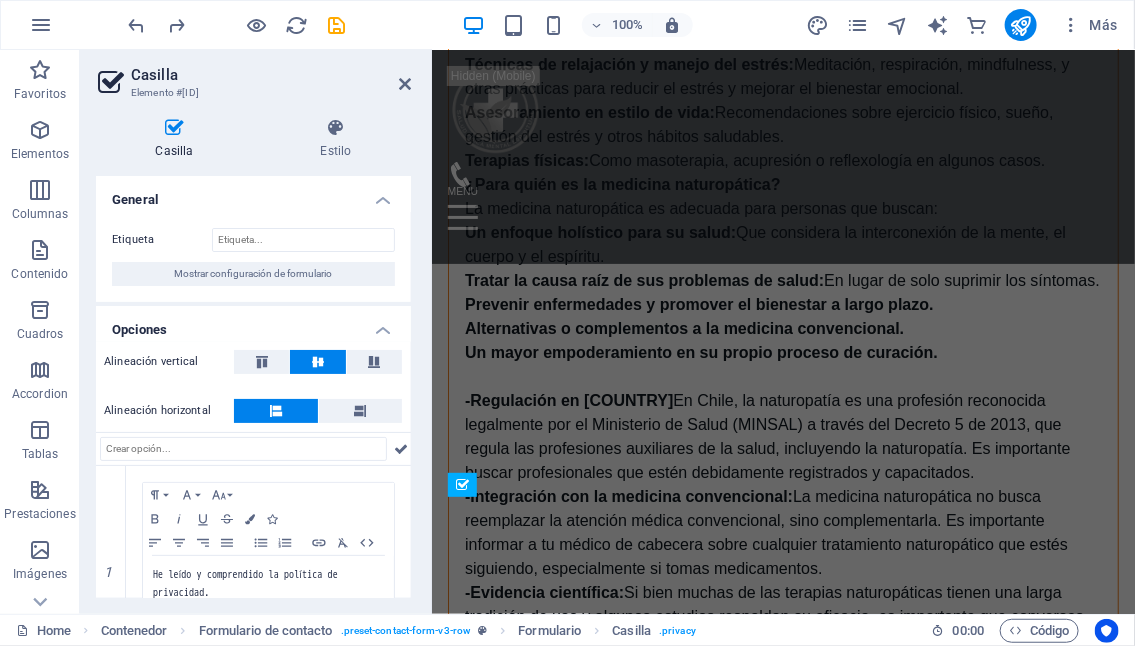 scroll, scrollTop: 6268, scrollLeft: 0, axis: vertical 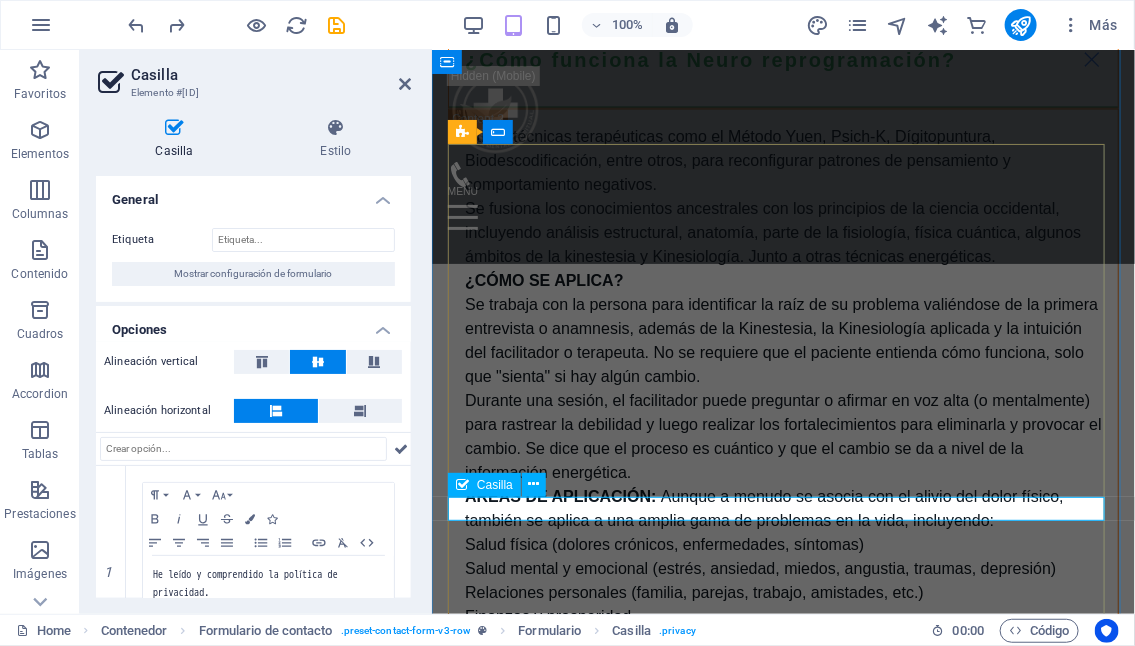 click on "I have read and understand the privacy policy." 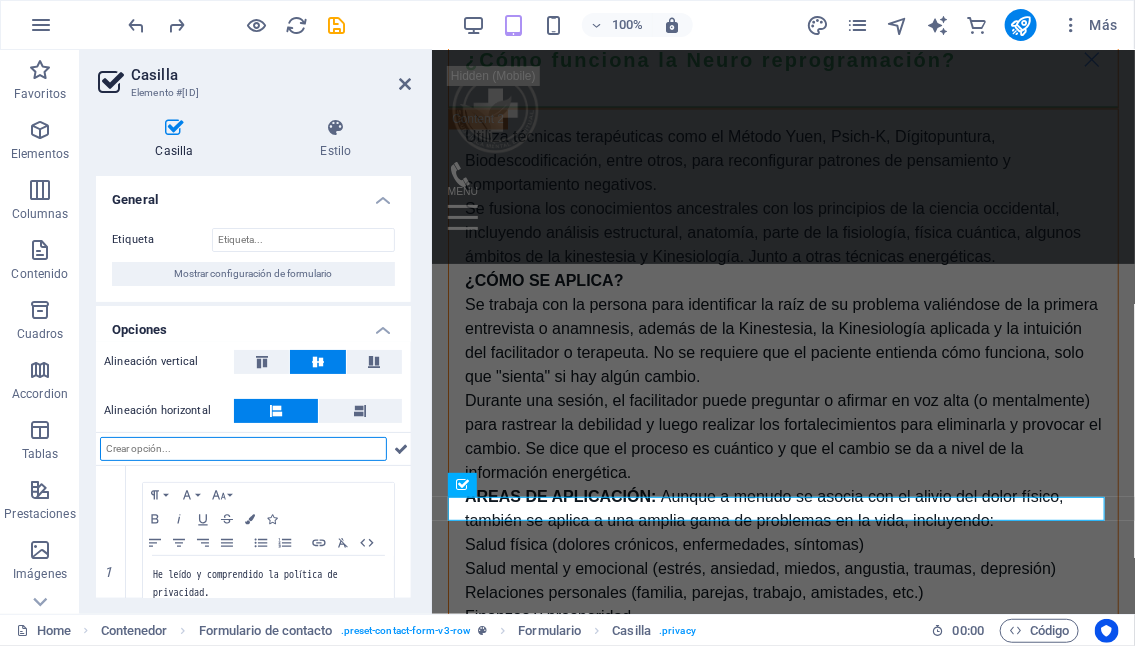 scroll, scrollTop: 78, scrollLeft: 0, axis: vertical 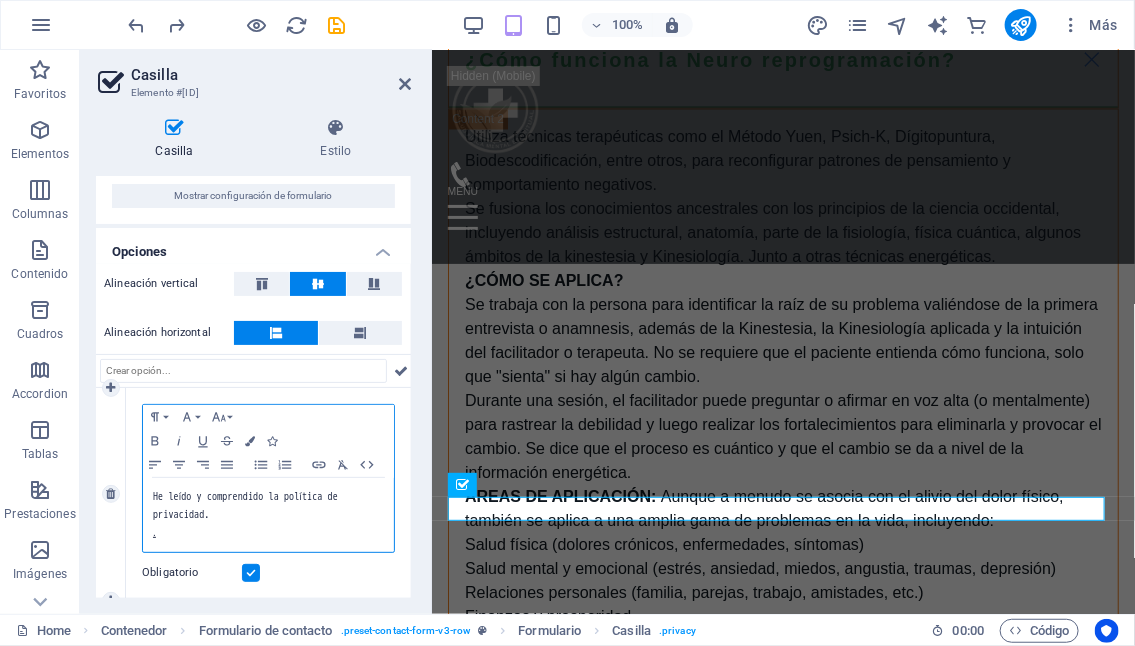 click on "He leído y comprendido la política de privacidad." at bounding box center (248, 505) 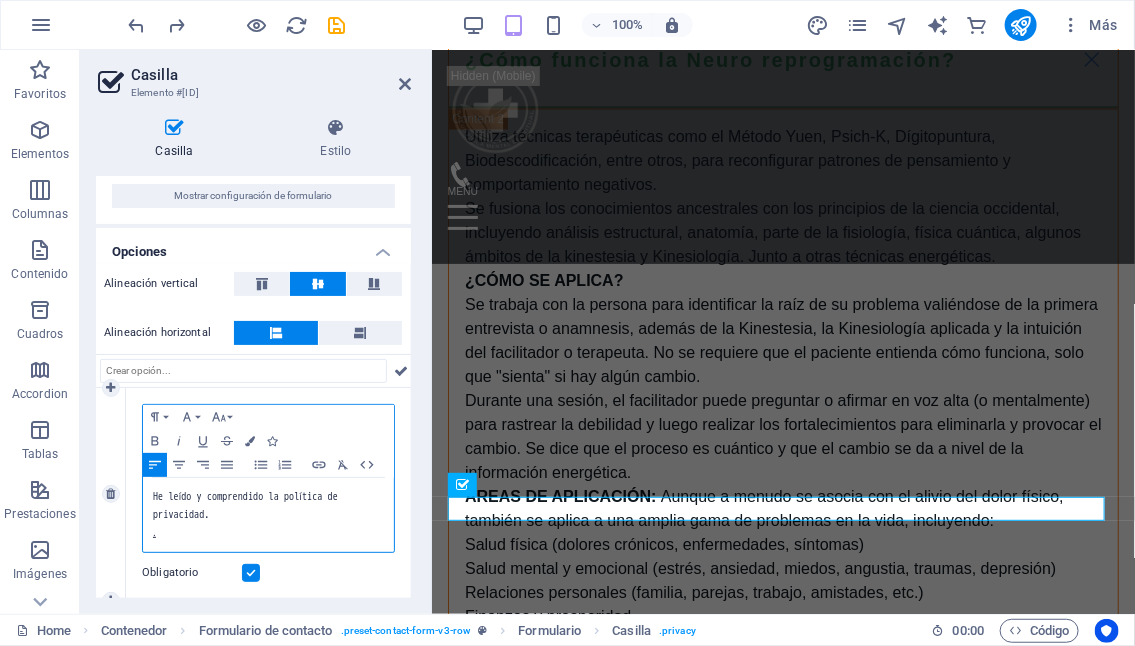click on "He leído y comprendido la política de privacidad." at bounding box center (248, 505) 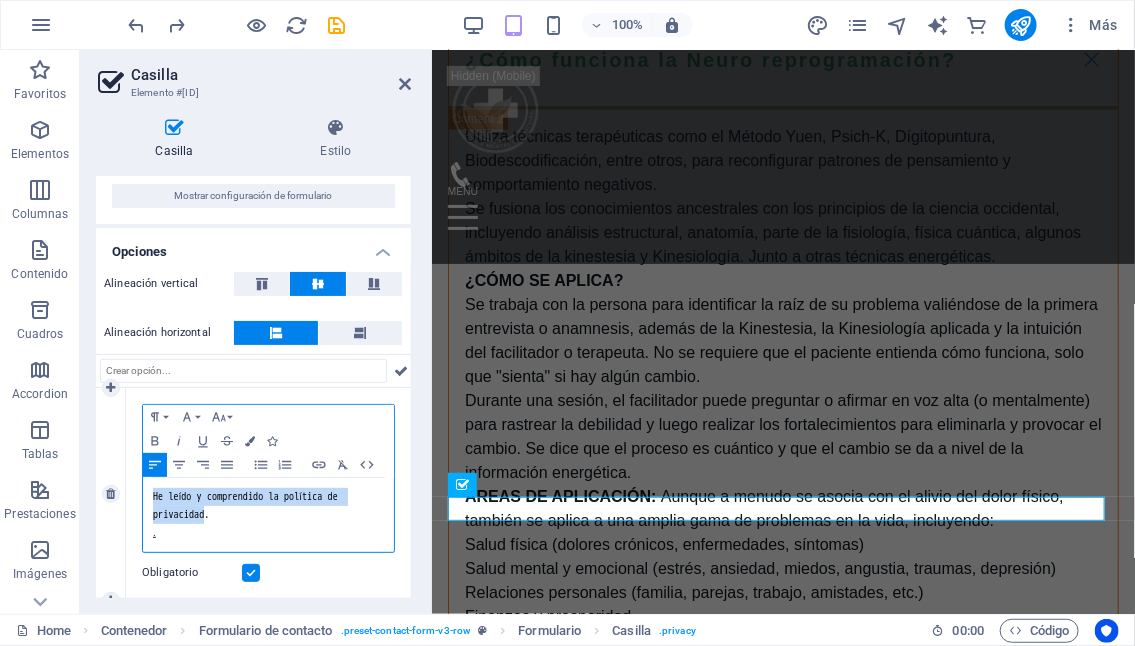 drag, startPoint x: 208, startPoint y: 511, endPoint x: 154, endPoint y: 488, distance: 58.694122 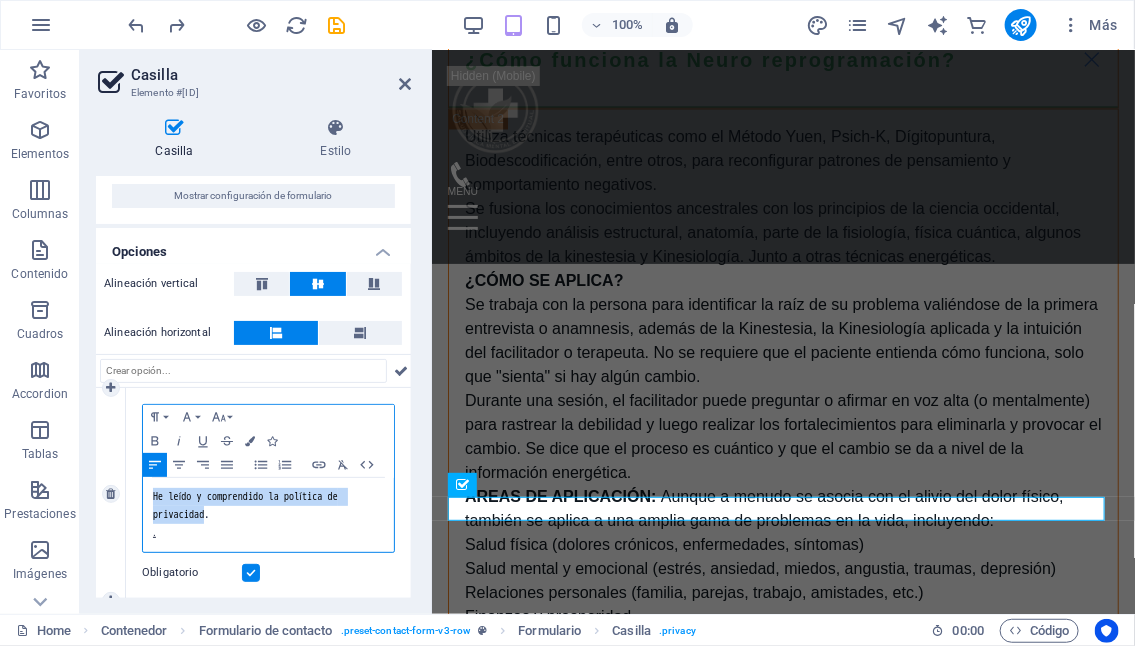 click on "He leído y comprendido la política de privacidad. ​ ." at bounding box center (268, 515) 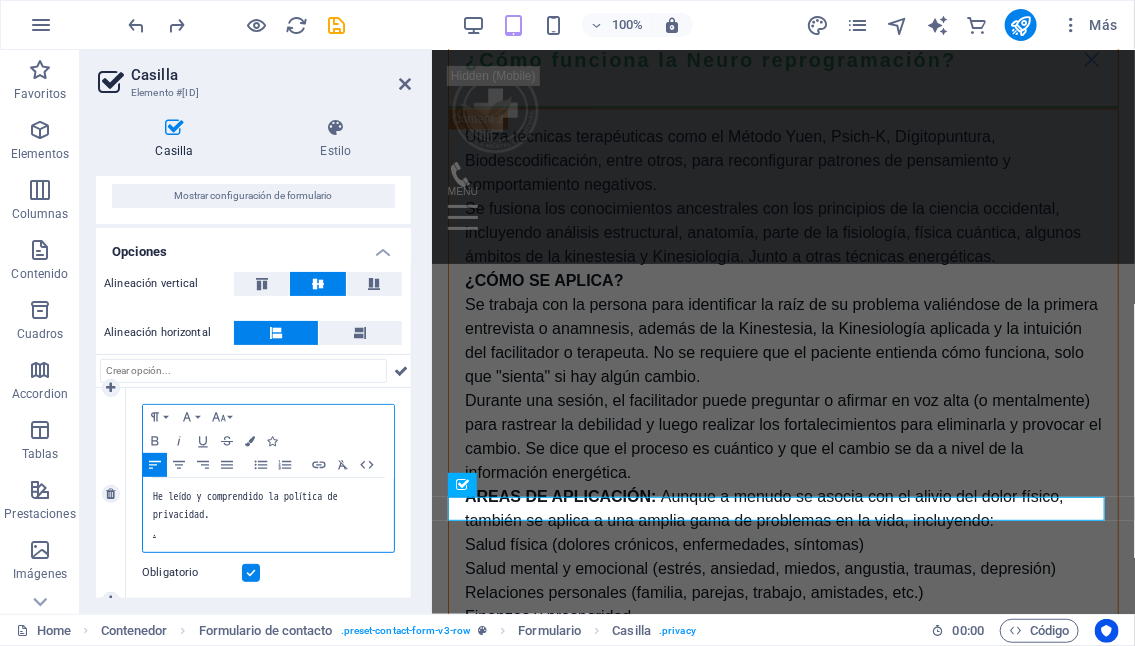 click on "He leído y comprendido la política de privacidad." at bounding box center [268, 506] 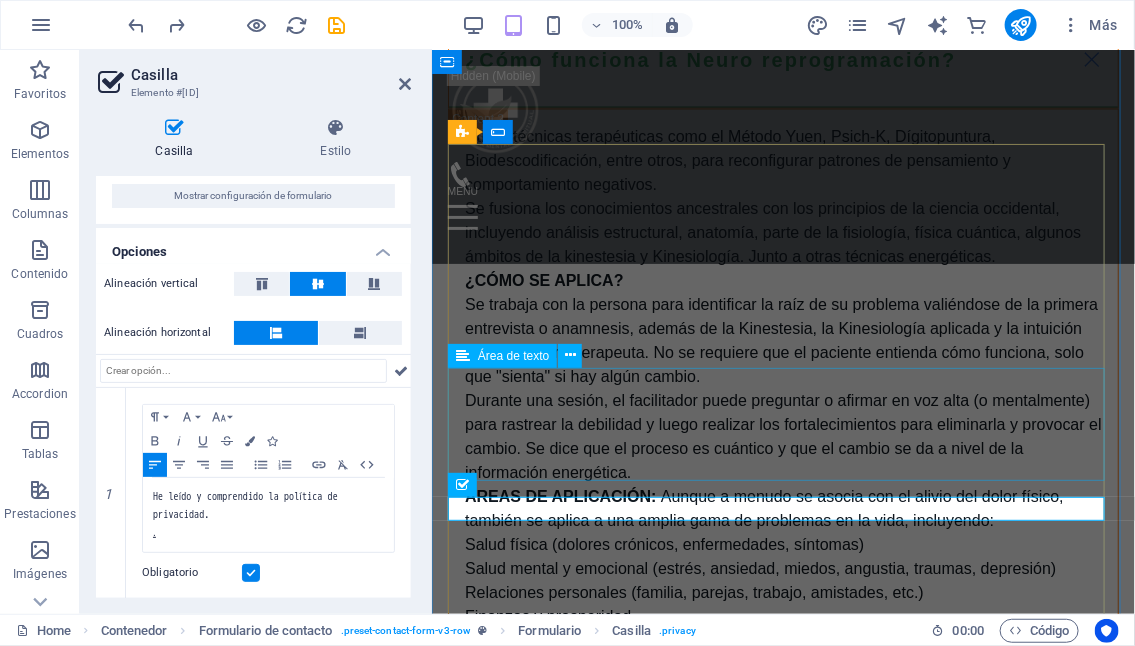 click 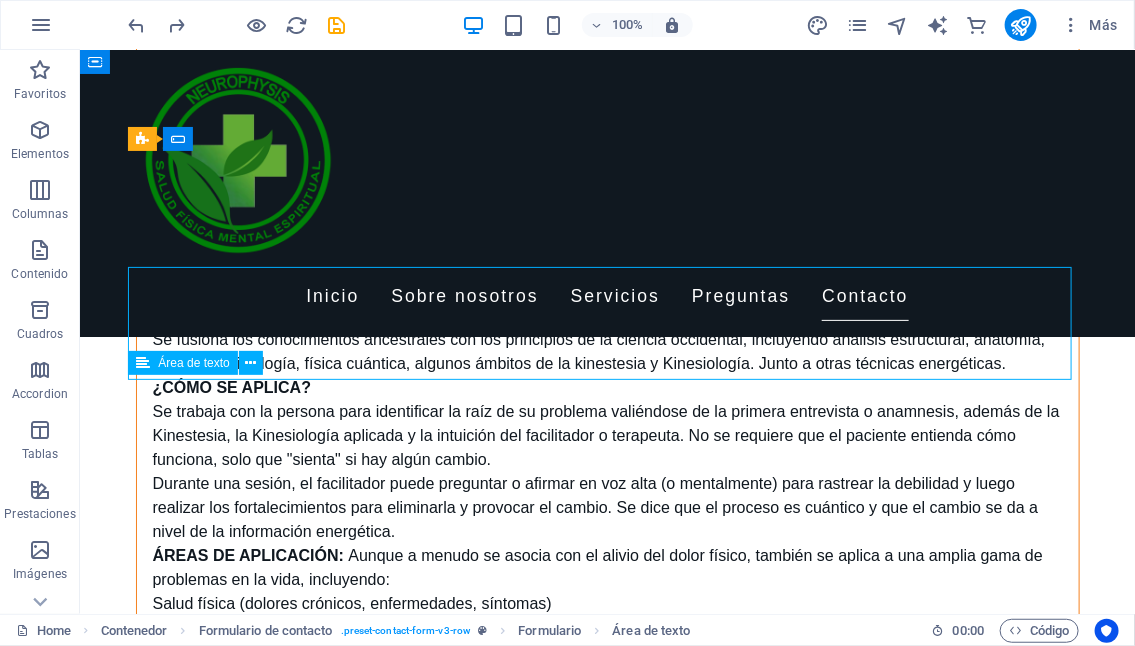scroll, scrollTop: 5480, scrollLeft: 0, axis: vertical 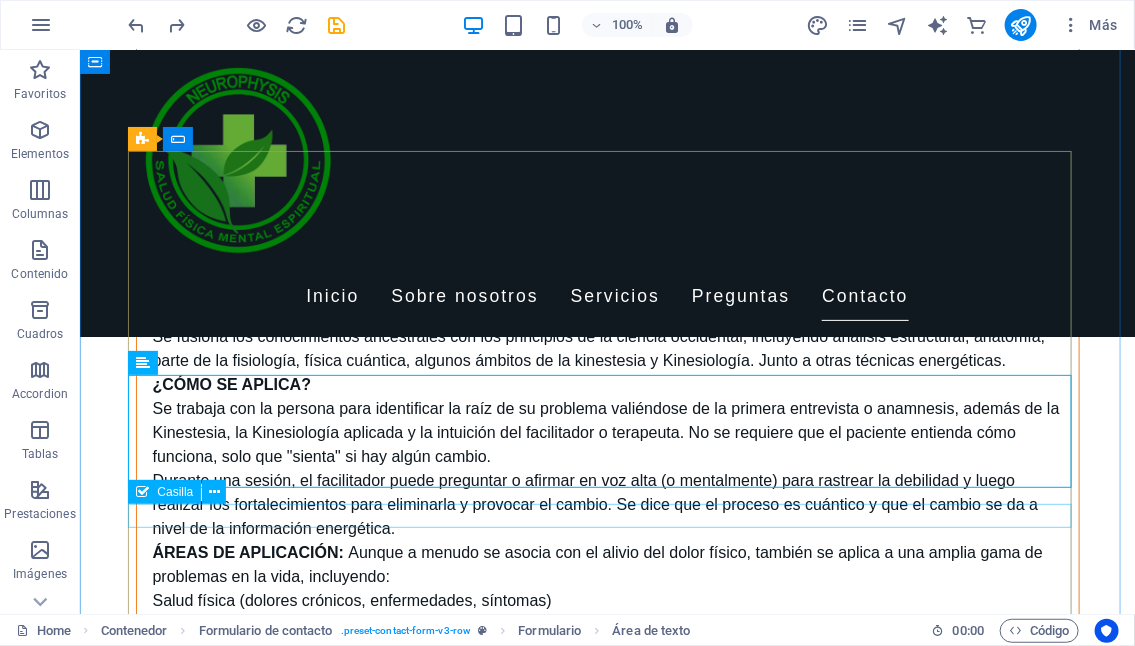 click on "I have read and understand the privacy policy." 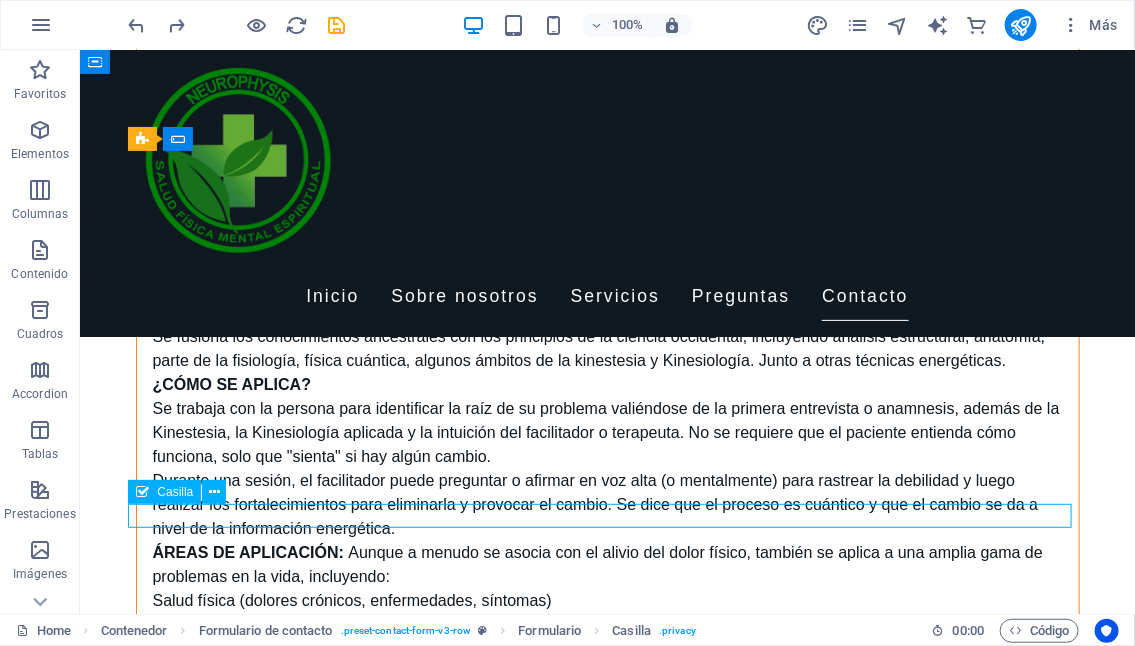 click on "I have read and understand the privacy policy." 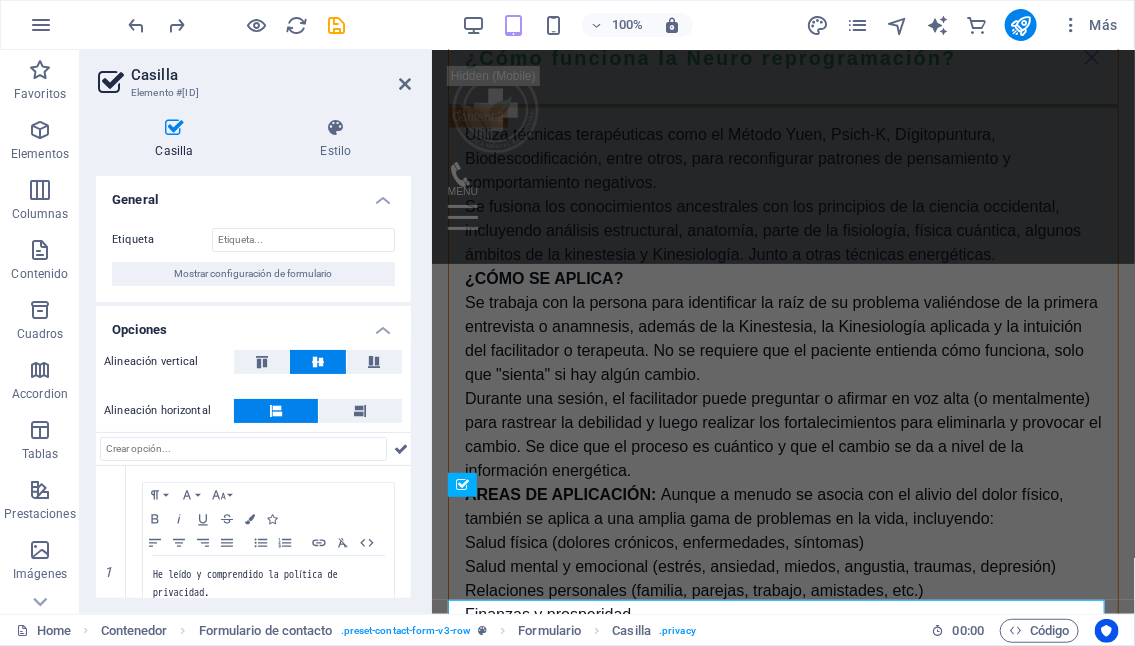 scroll, scrollTop: 6268, scrollLeft: 0, axis: vertical 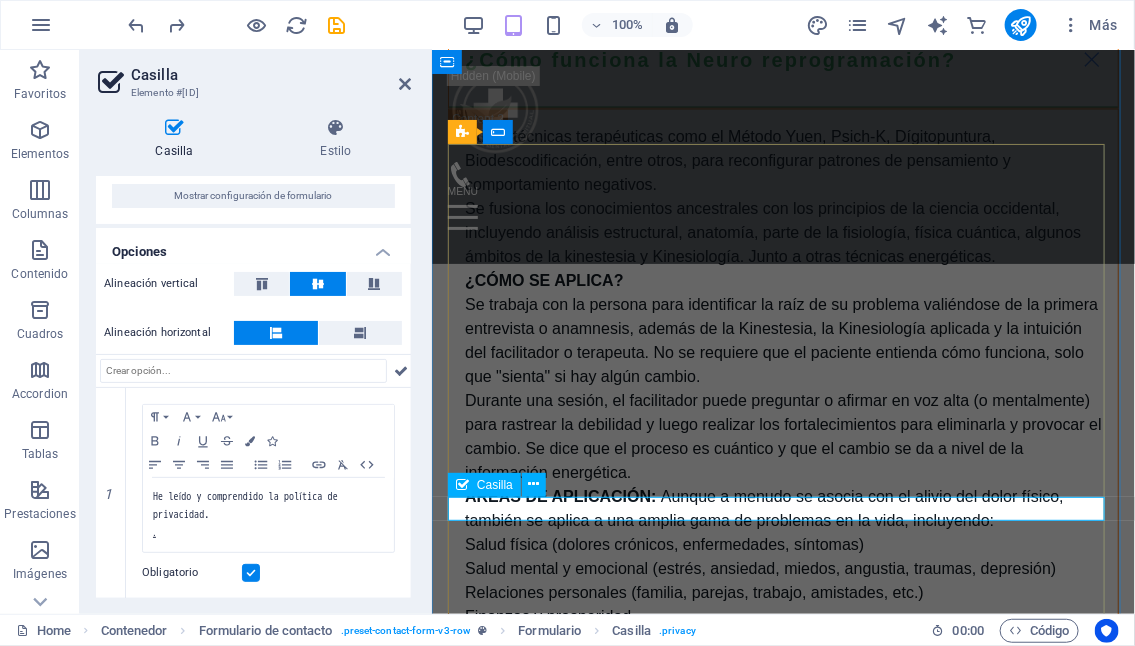 click on "I have read and understand the privacy policy." 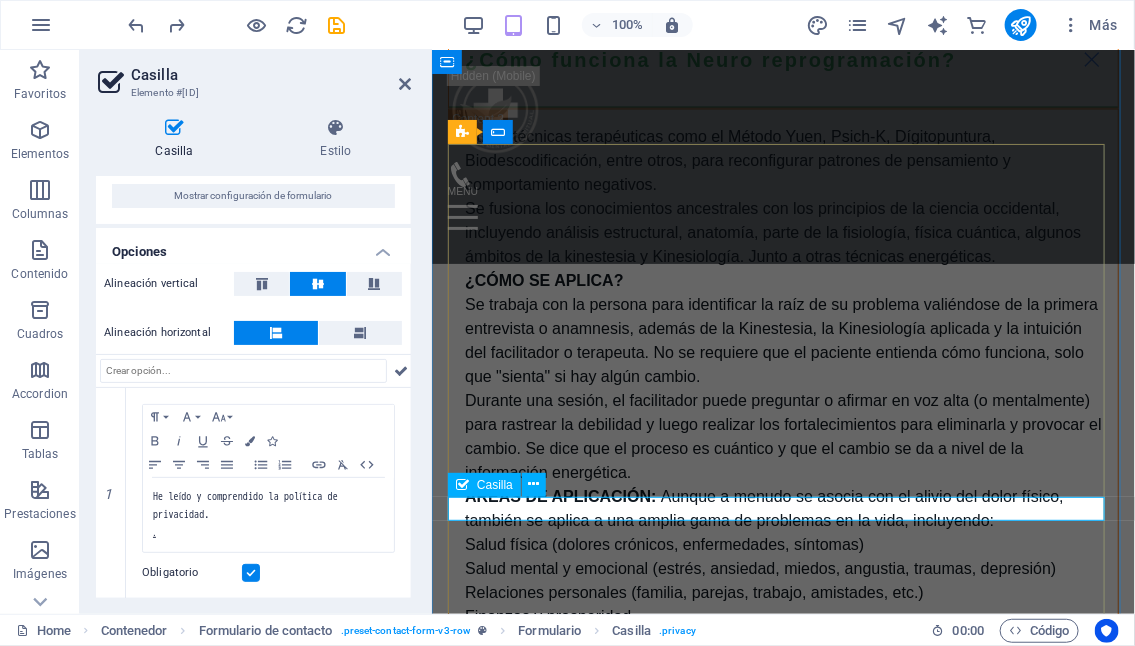 click on "I have read and understand the privacy policy." 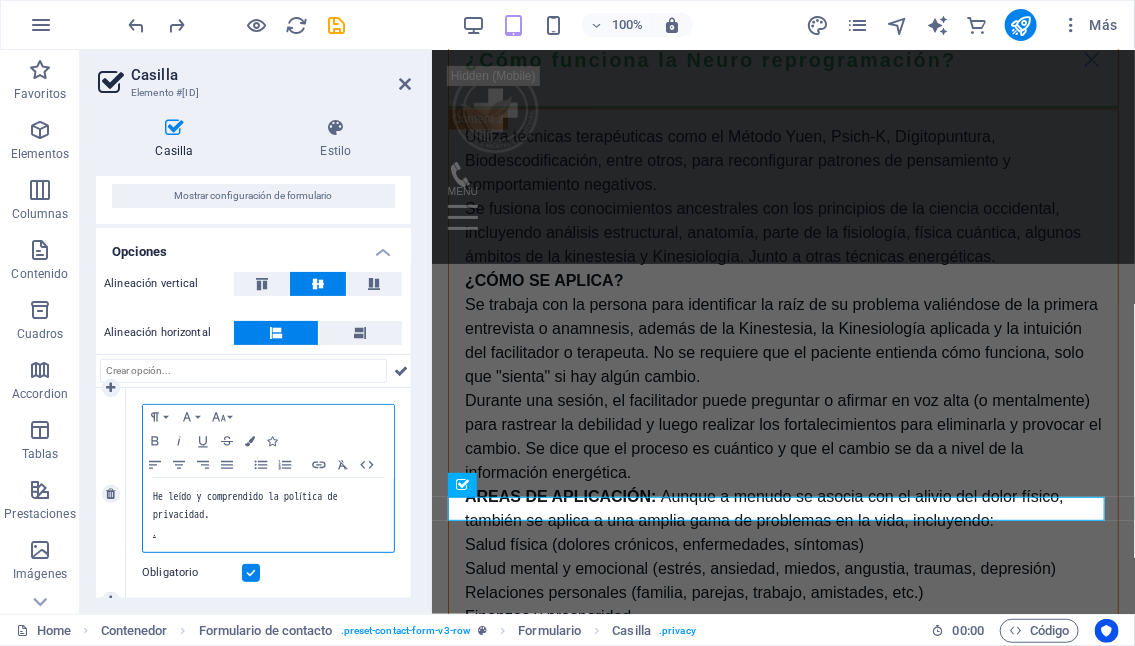 click on "He leído y comprendido la política de privacidad." at bounding box center (268, 506) 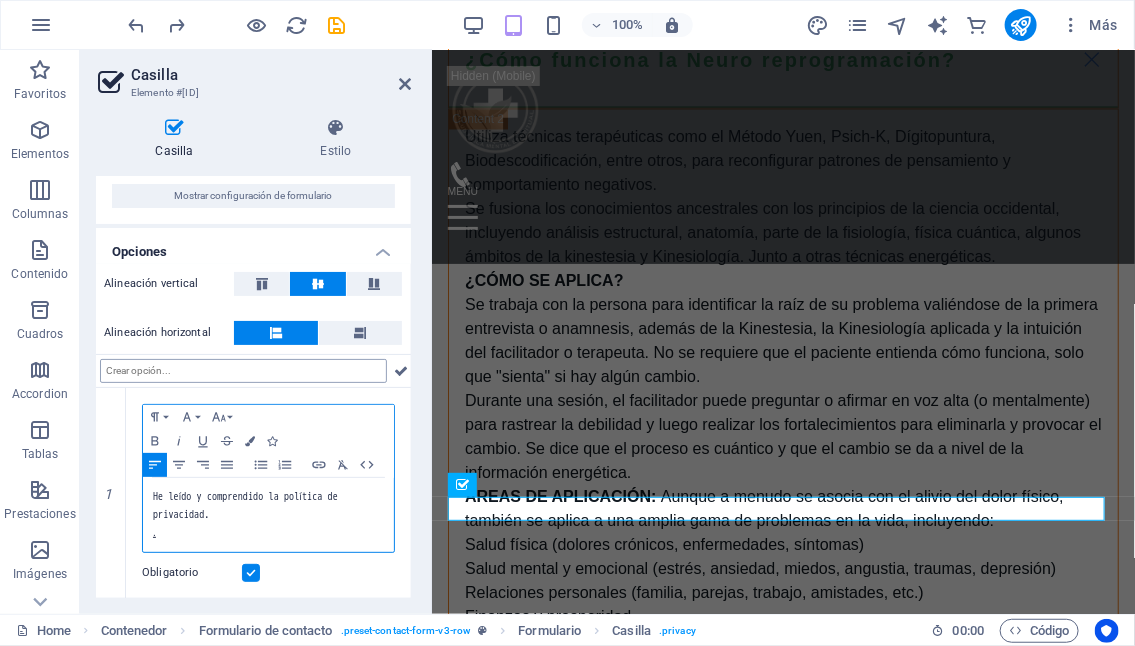 scroll, scrollTop: 0, scrollLeft: 0, axis: both 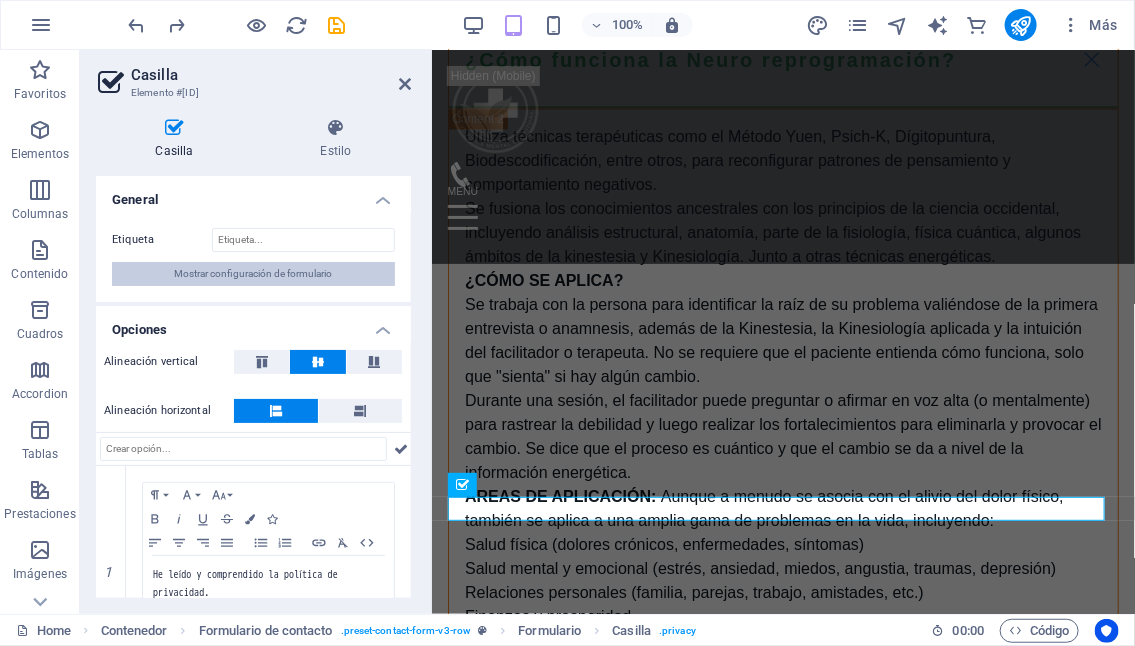 click on "Mostrar configuración de formulario" at bounding box center (254, 274) 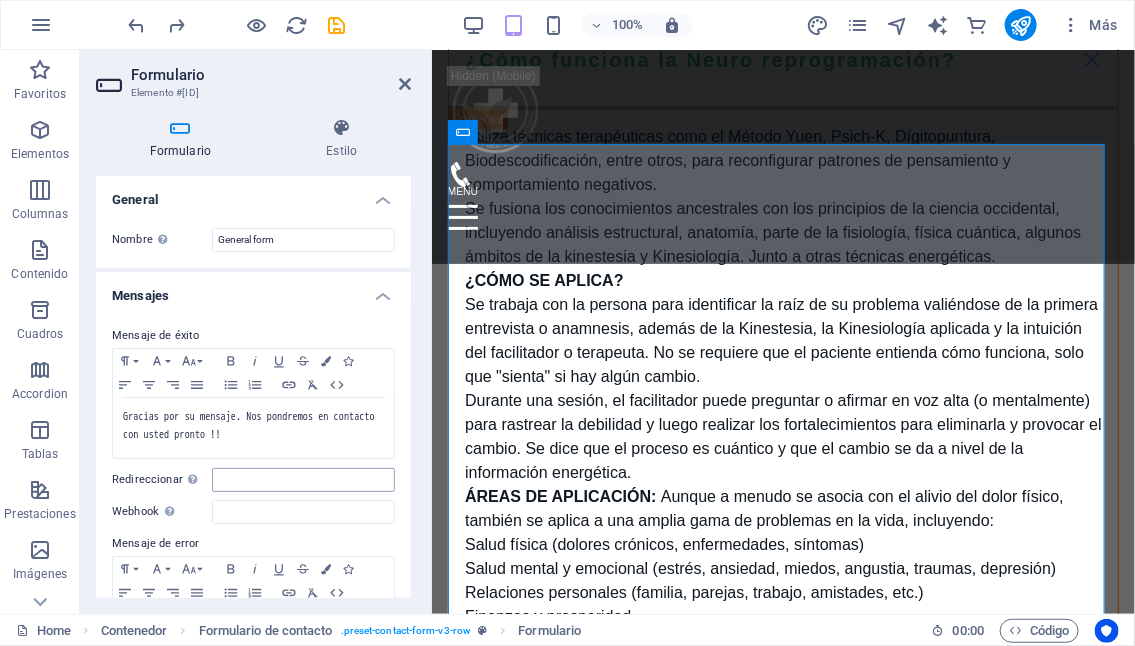 scroll, scrollTop: 100, scrollLeft: 0, axis: vertical 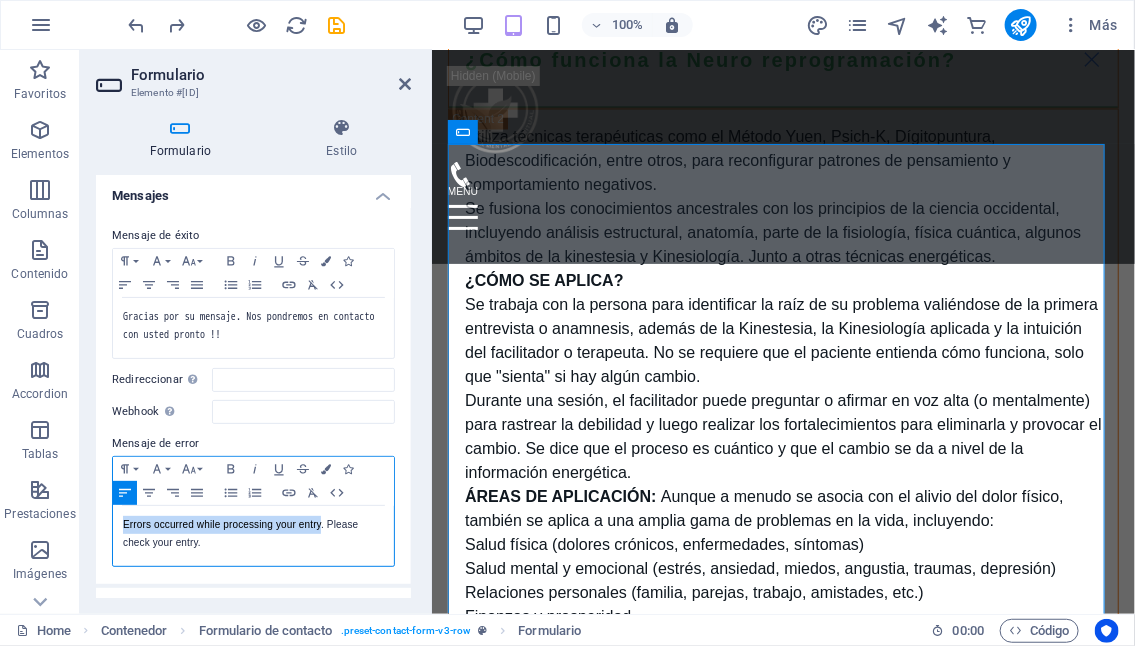 drag, startPoint x: 320, startPoint y: 519, endPoint x: 124, endPoint y: 521, distance: 196.01021 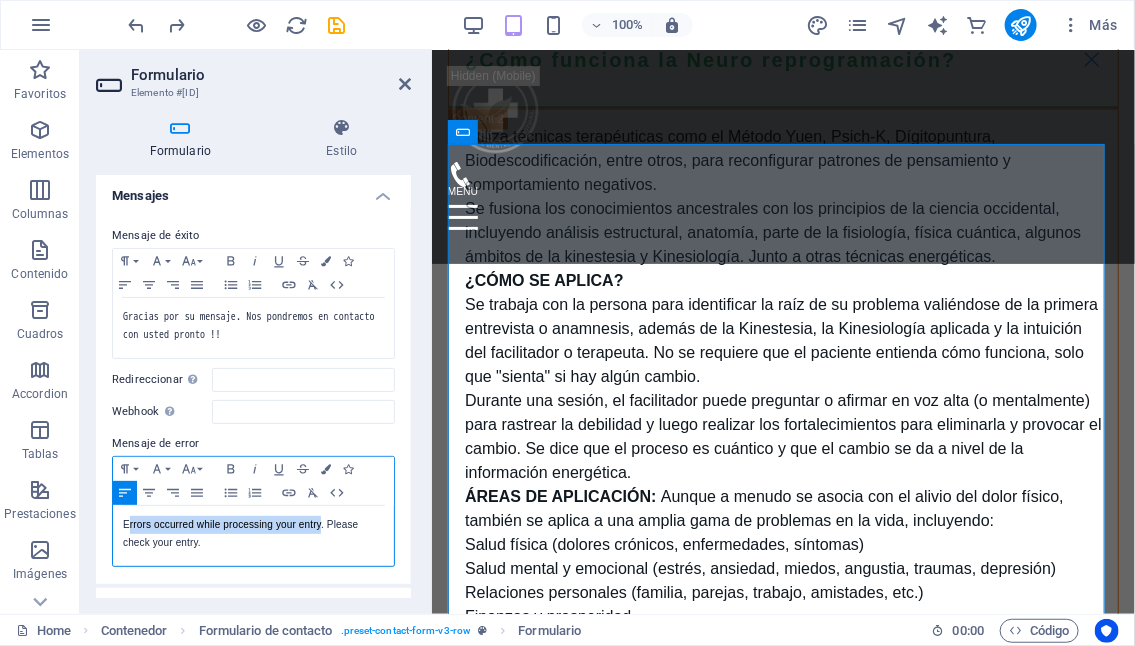 drag, startPoint x: 318, startPoint y: 521, endPoint x: 127, endPoint y: 523, distance: 191.01047 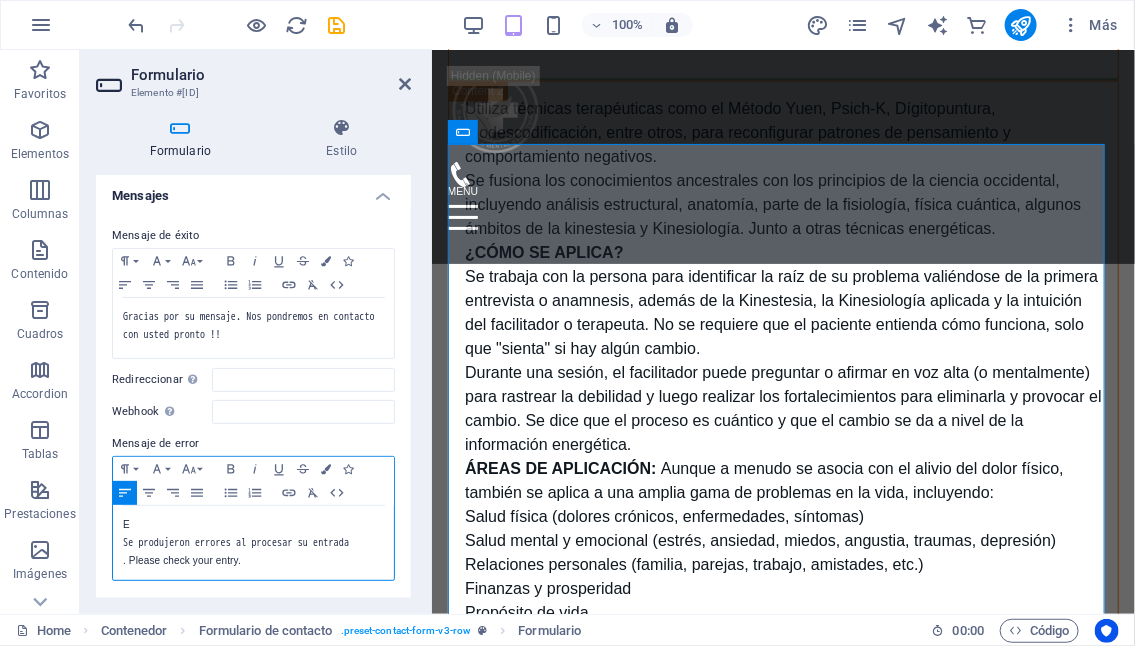 click on "E​" at bounding box center [253, 525] 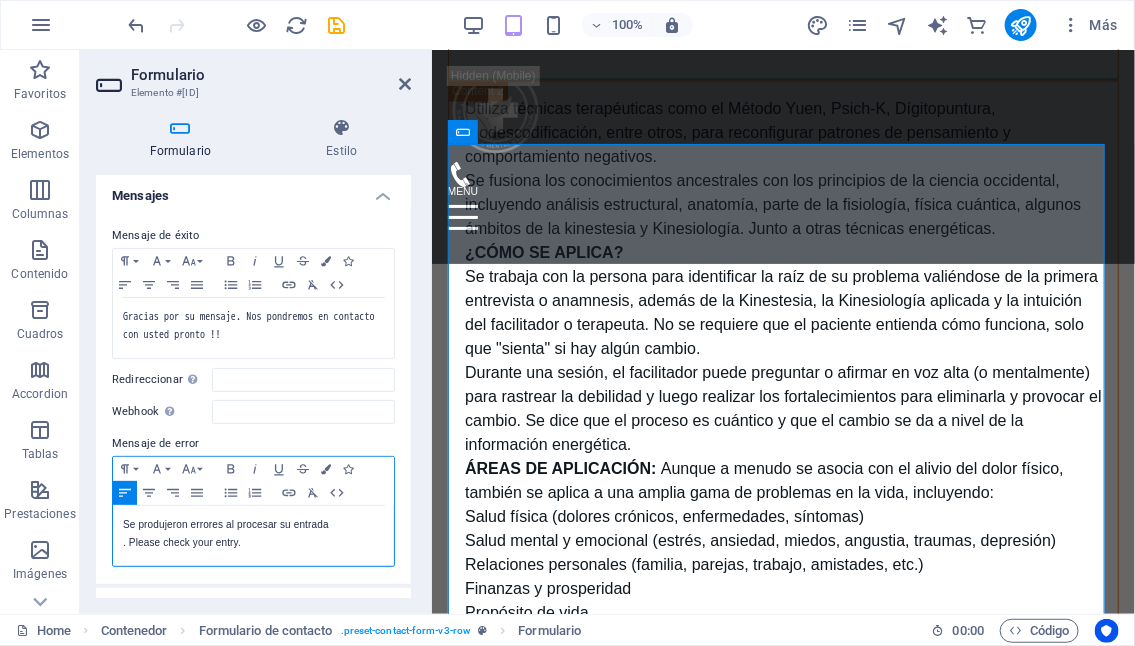 click on "Se produjeron errores al procesar su entrada" at bounding box center (253, 525) 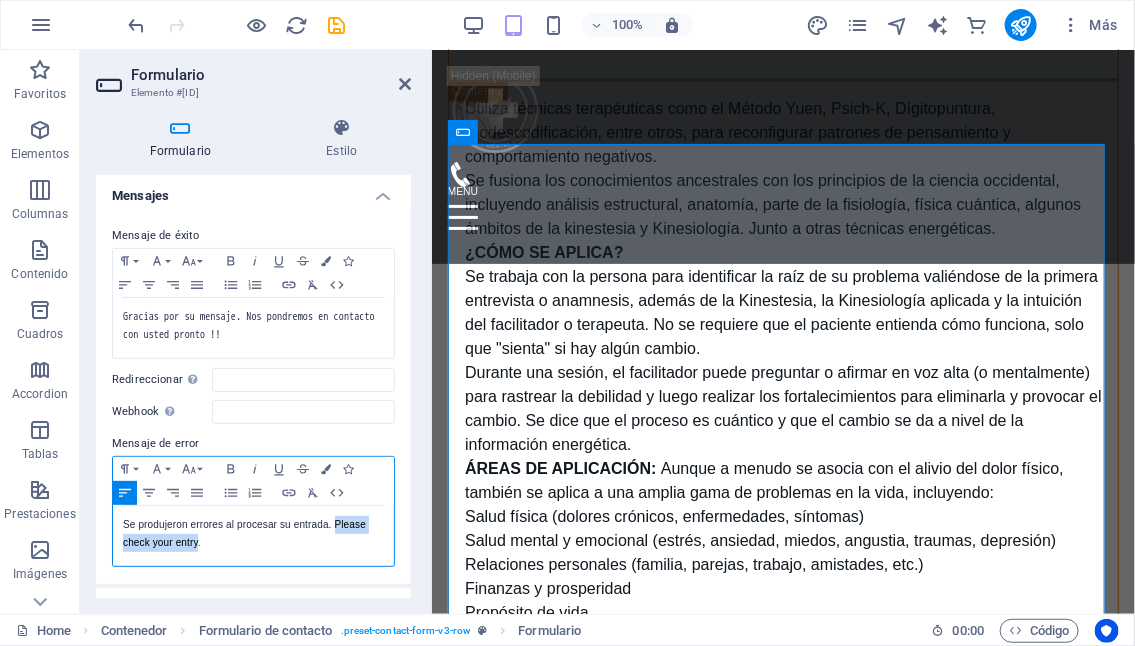 drag, startPoint x: 335, startPoint y: 517, endPoint x: 197, endPoint y: 543, distance: 140.42792 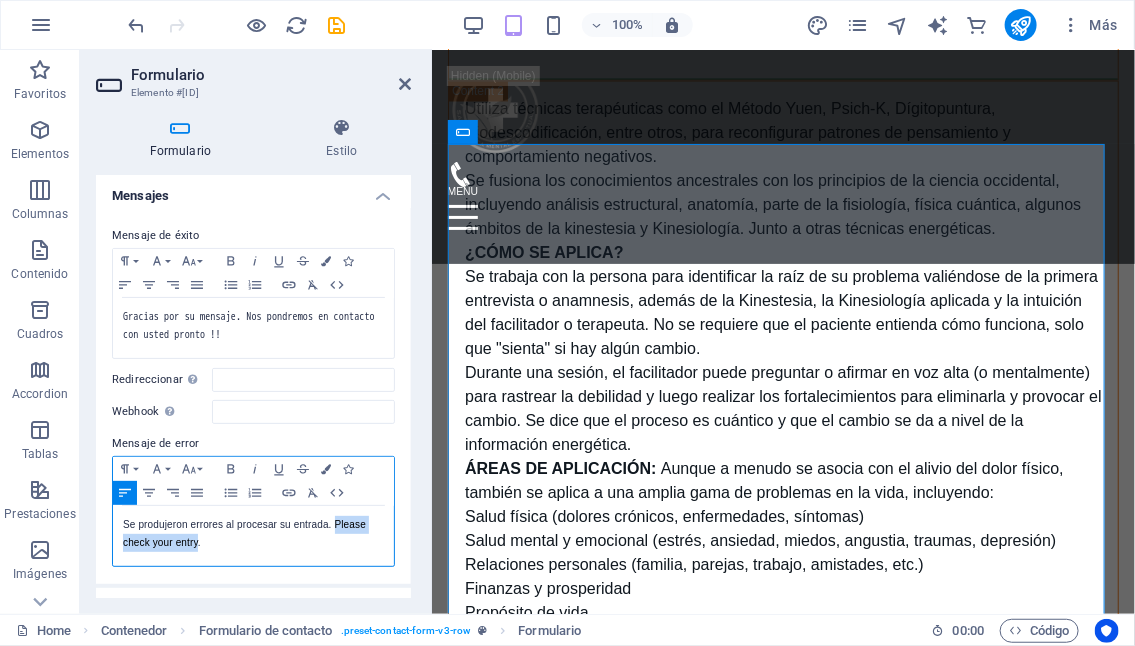 copy on "Please check your entry" 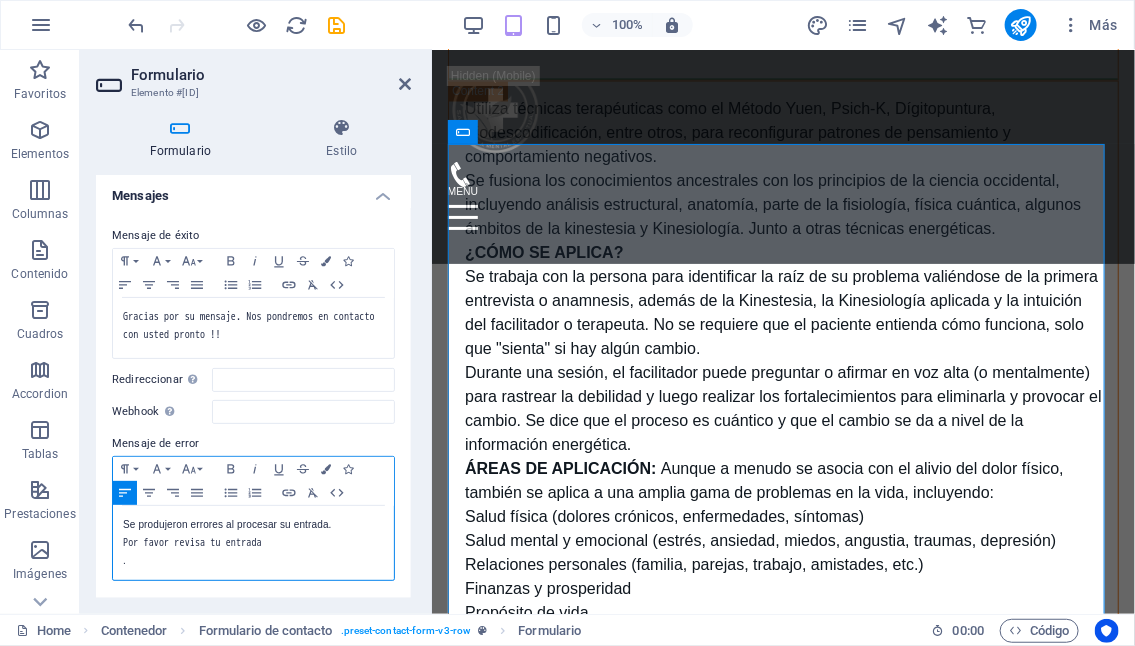 drag, startPoint x: 330, startPoint y: 518, endPoint x: 383, endPoint y: 564, distance: 70.178345 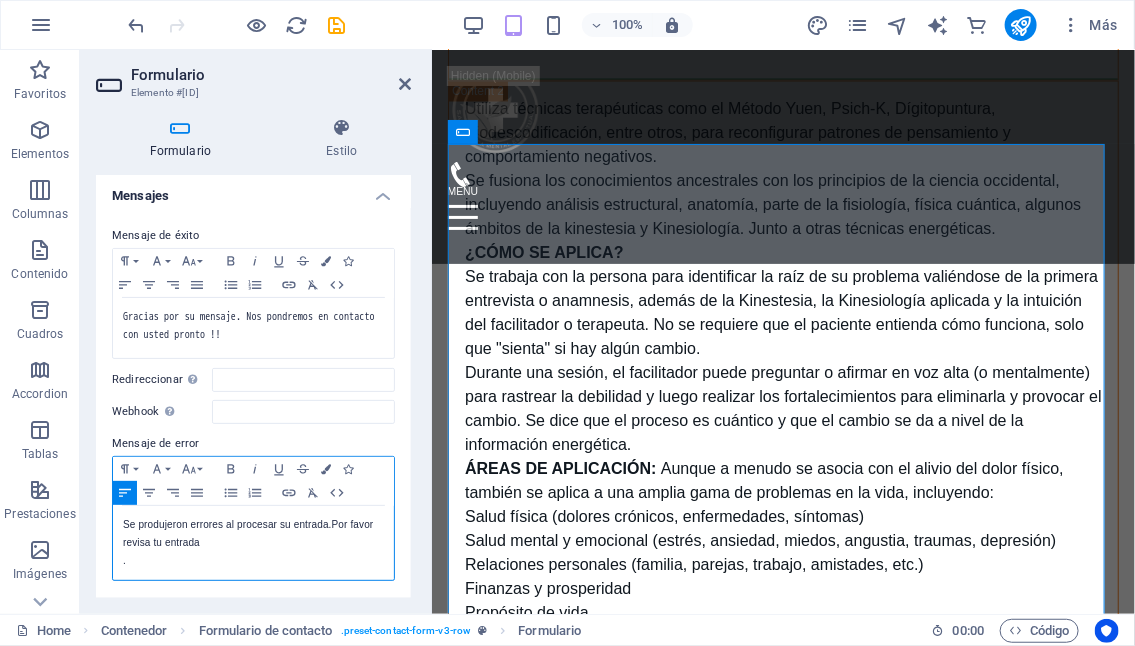 type 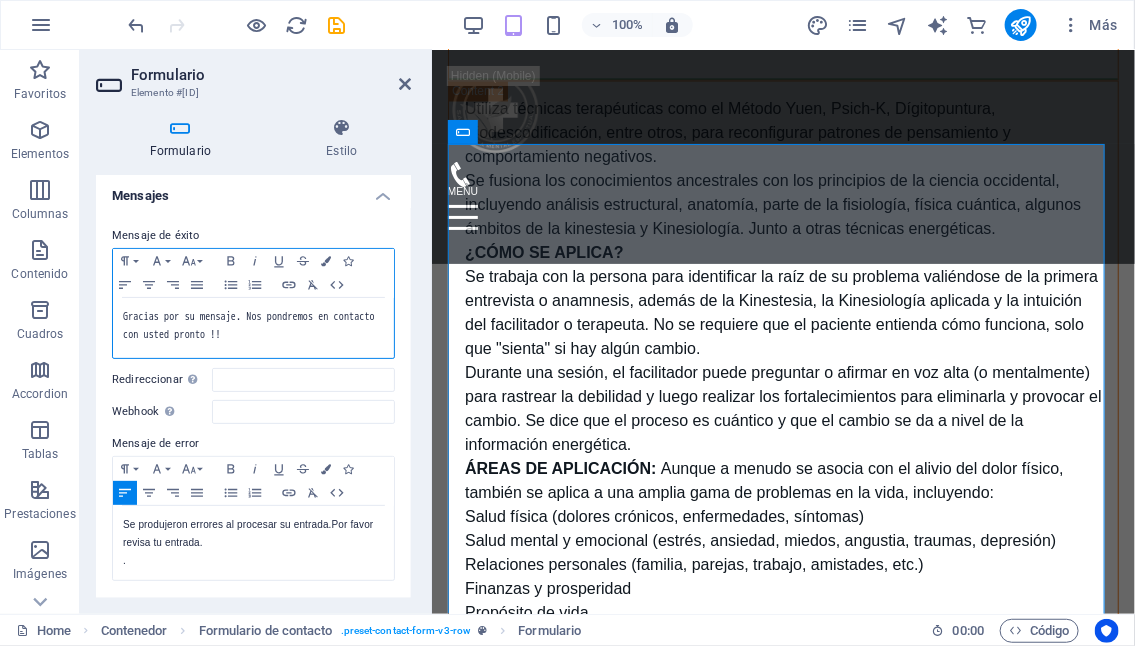click on "Gracias por su mensaje. Nos pondremos en contacto con usted pronto !" at bounding box center [251, 325] 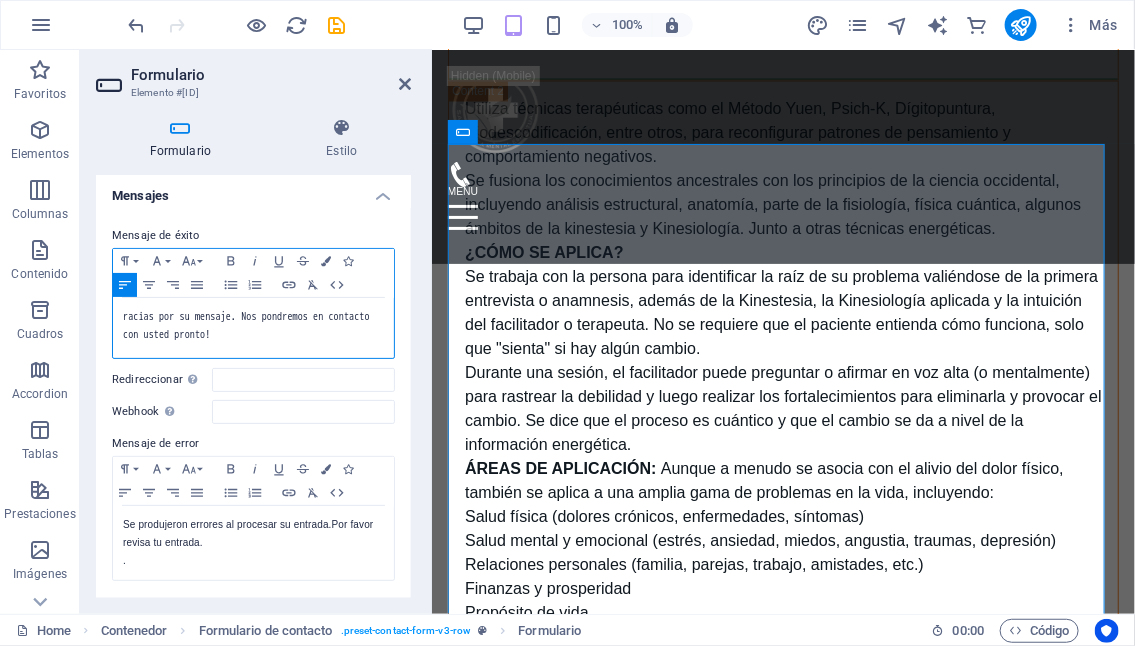 type 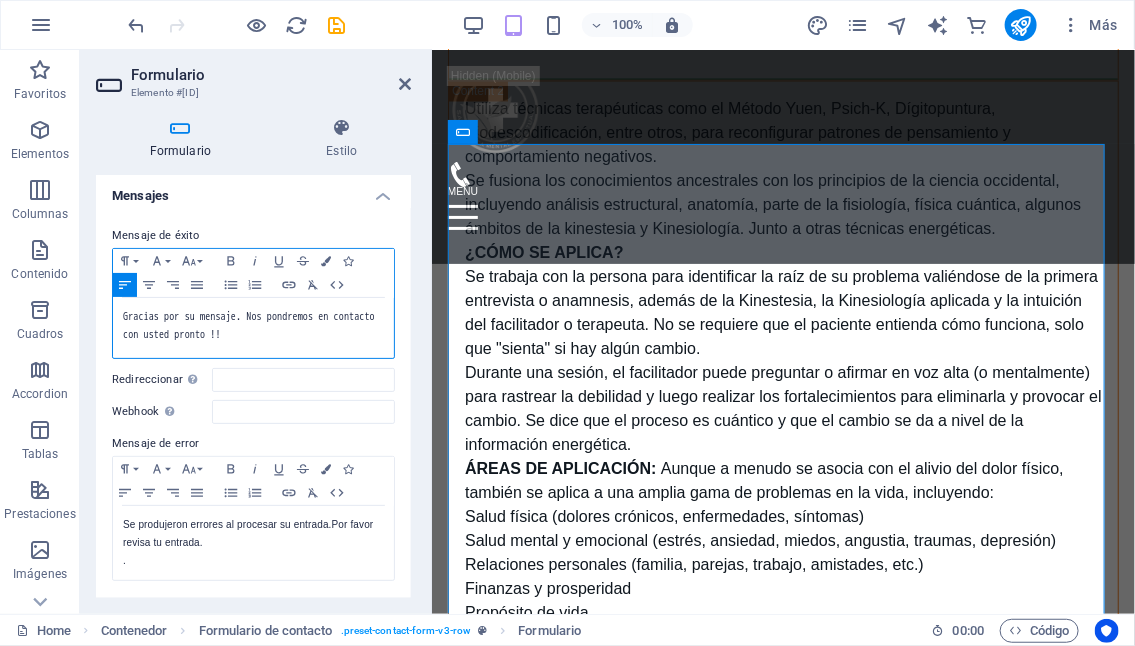 click on "Gracias por su mensaje. Nos pondremos en contacto con usted pronto !" at bounding box center [251, 325] 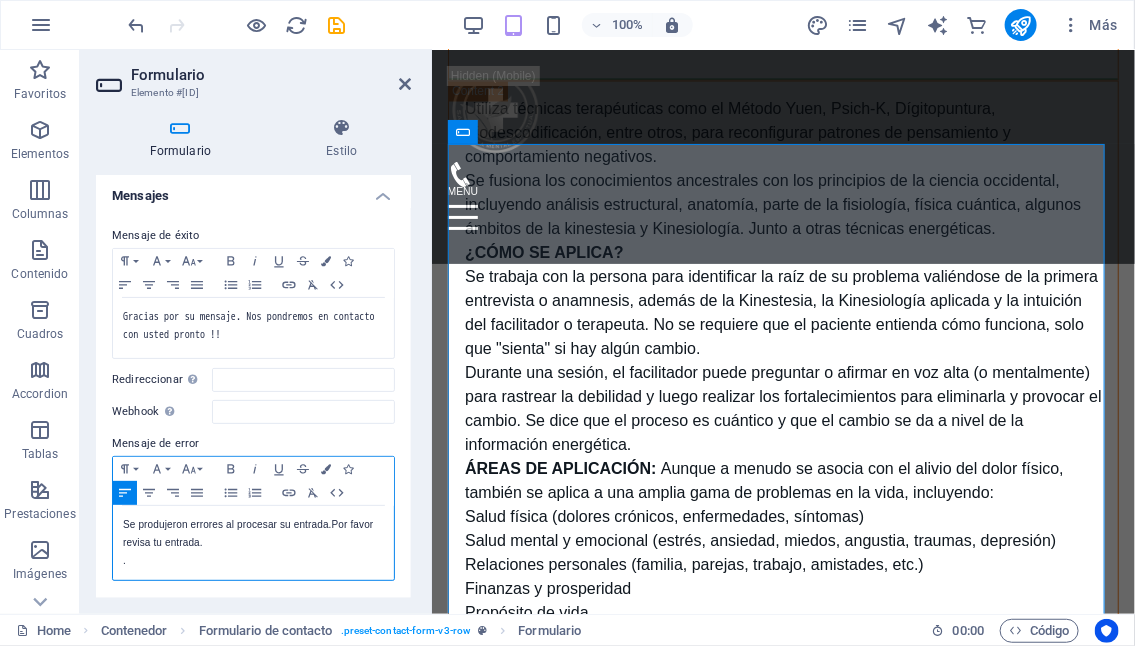 click on "Por favor revisa tu entrada." at bounding box center (248, 533) 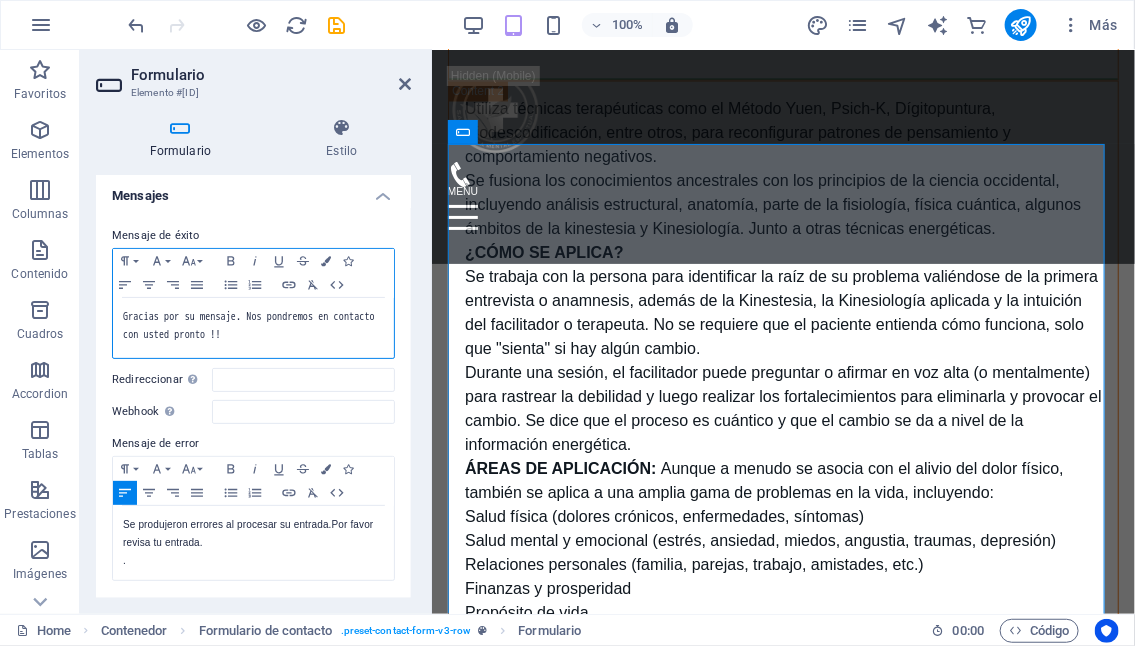 click on "Gracias por su mensaje. Nos pondremos en contacto con usted pronto !" at bounding box center [251, 325] 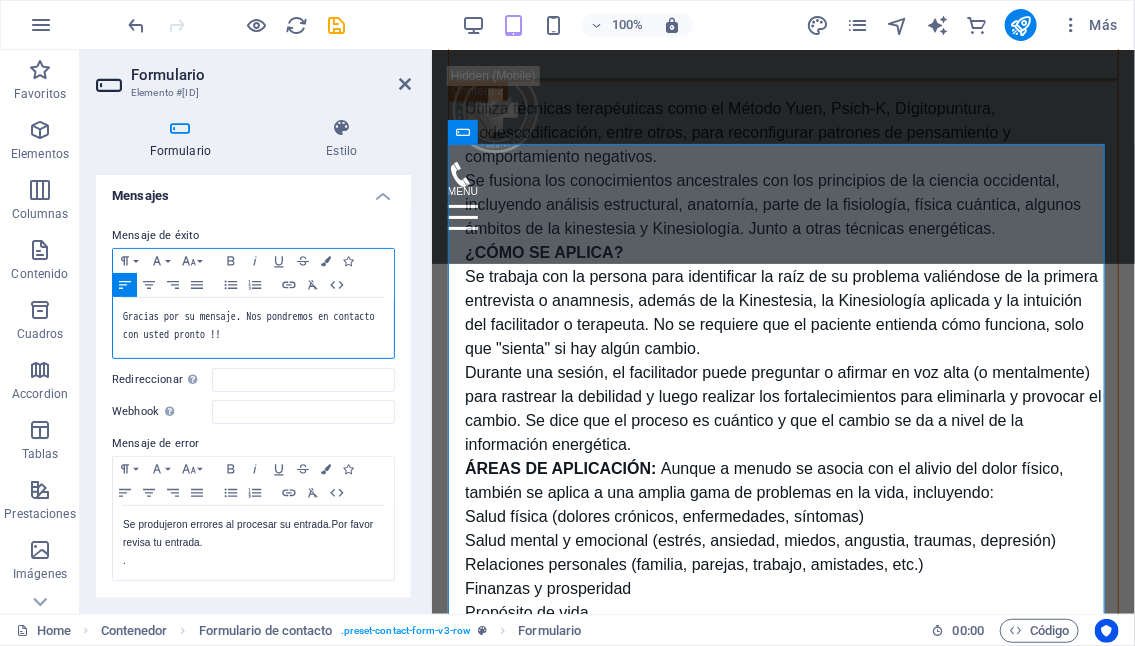 click on "Gracias por su mensaje. Nos pondremos en contacto con usted pronto !" at bounding box center (253, 326) 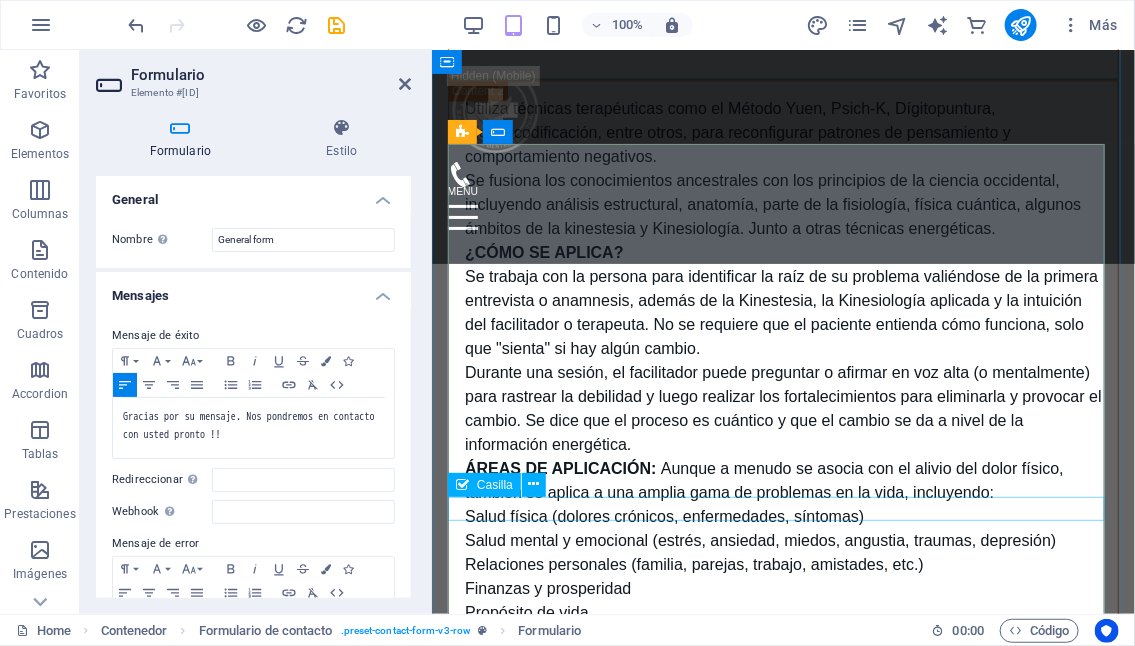 click on "I have read and understand the privacy policy." 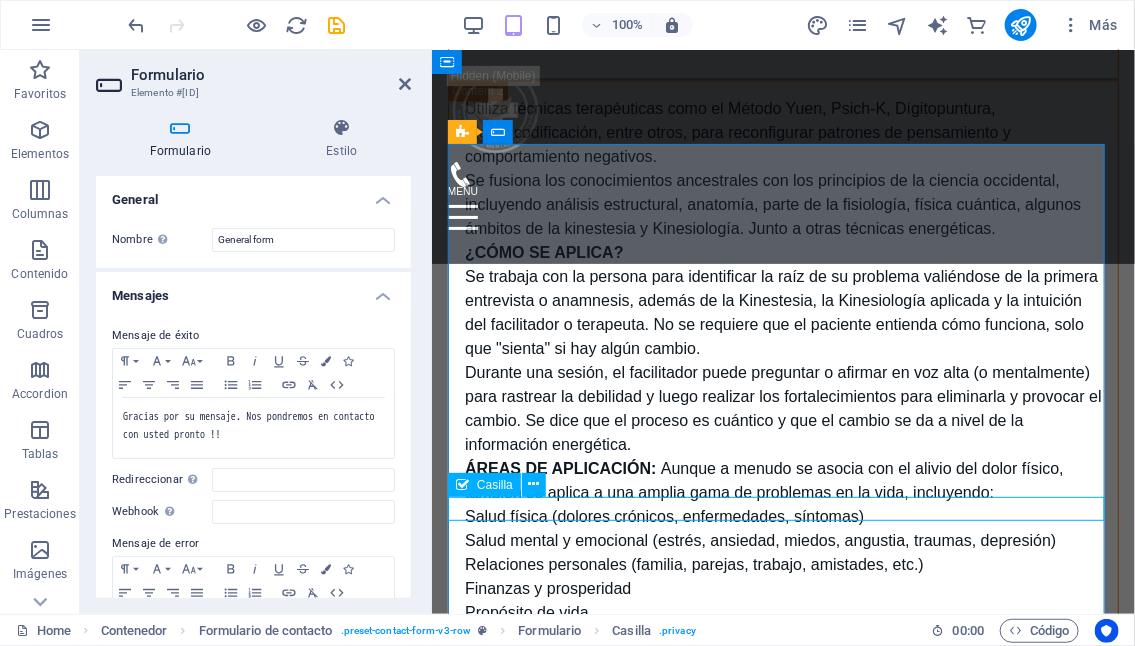 click on "I have read and understand the privacy policy." 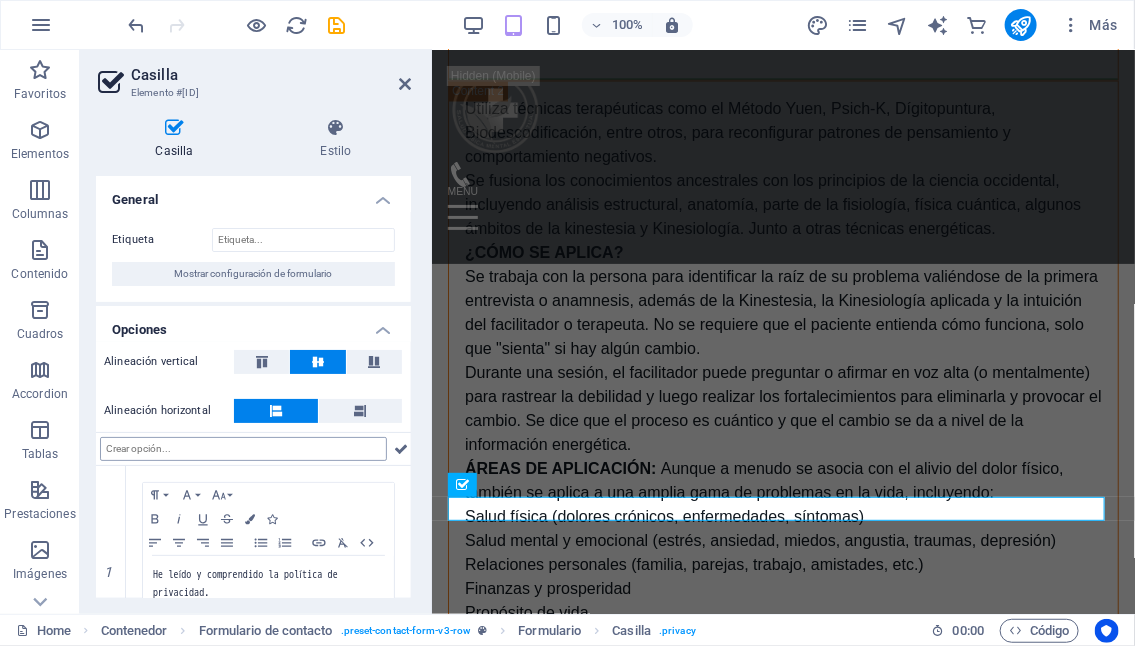scroll, scrollTop: 78, scrollLeft: 0, axis: vertical 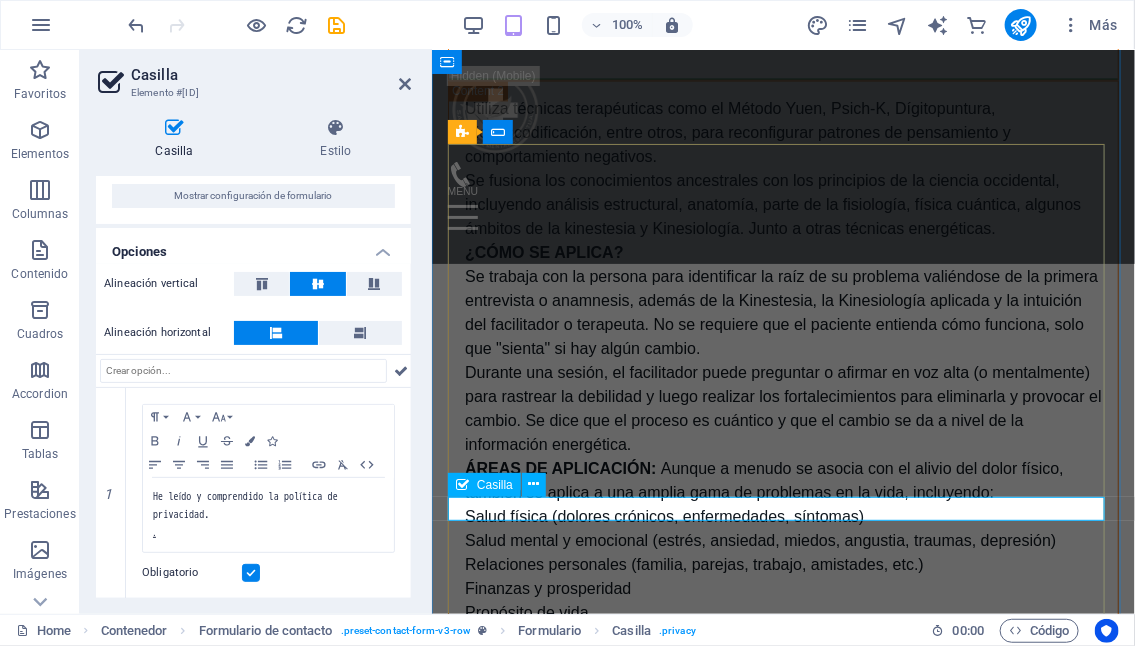 click on "I have read and understand the privacy policy." 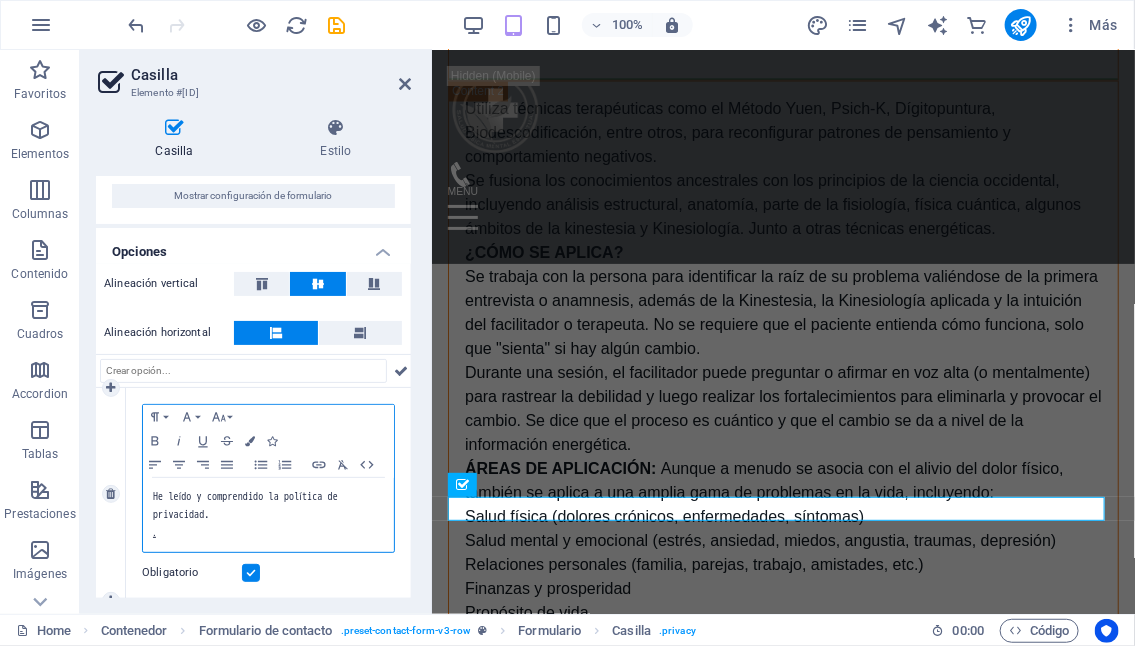 click on "He leído y comprendido la política de privacidad." at bounding box center [248, 505] 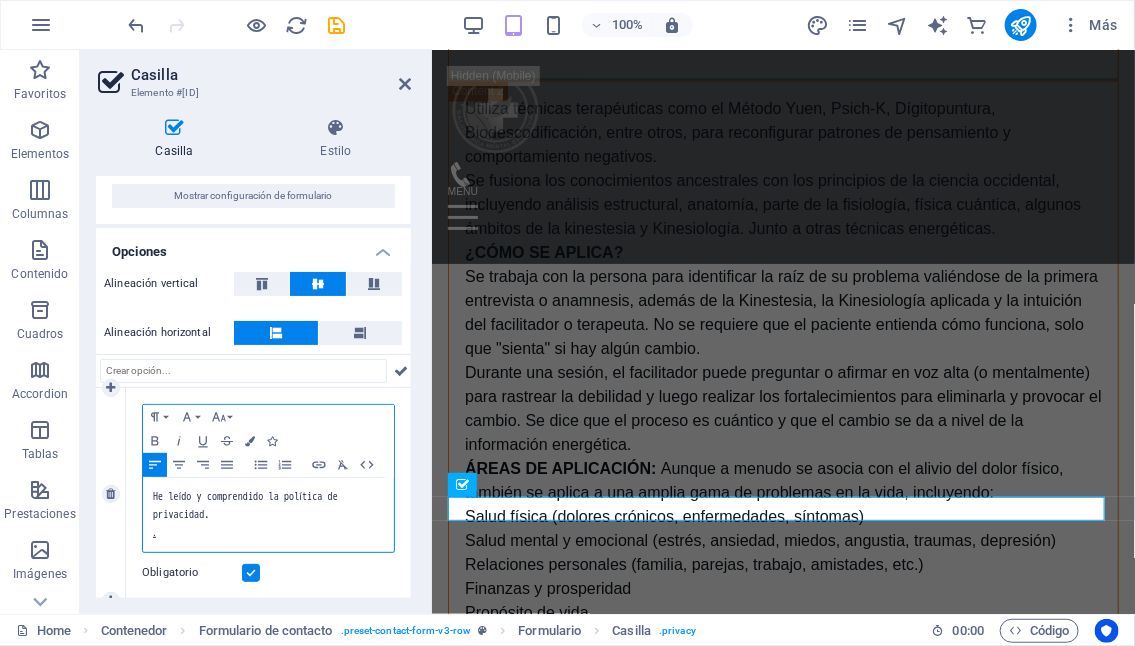 click on "He leído y comprendido la política de privacidad." at bounding box center [268, 506] 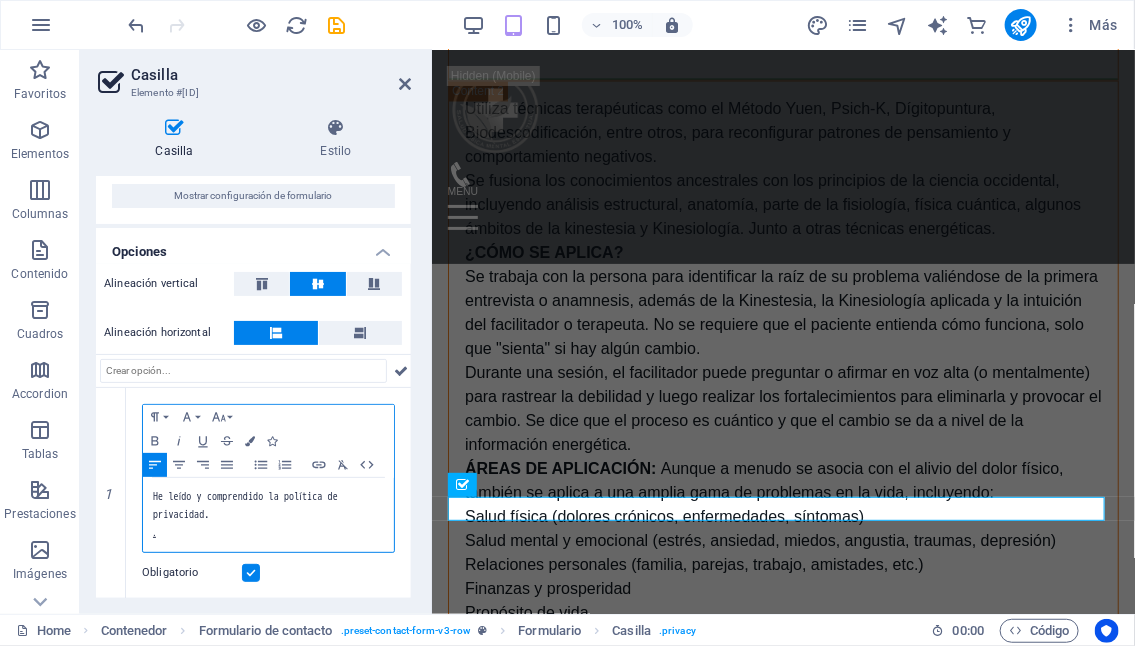 scroll, scrollTop: 0, scrollLeft: 0, axis: both 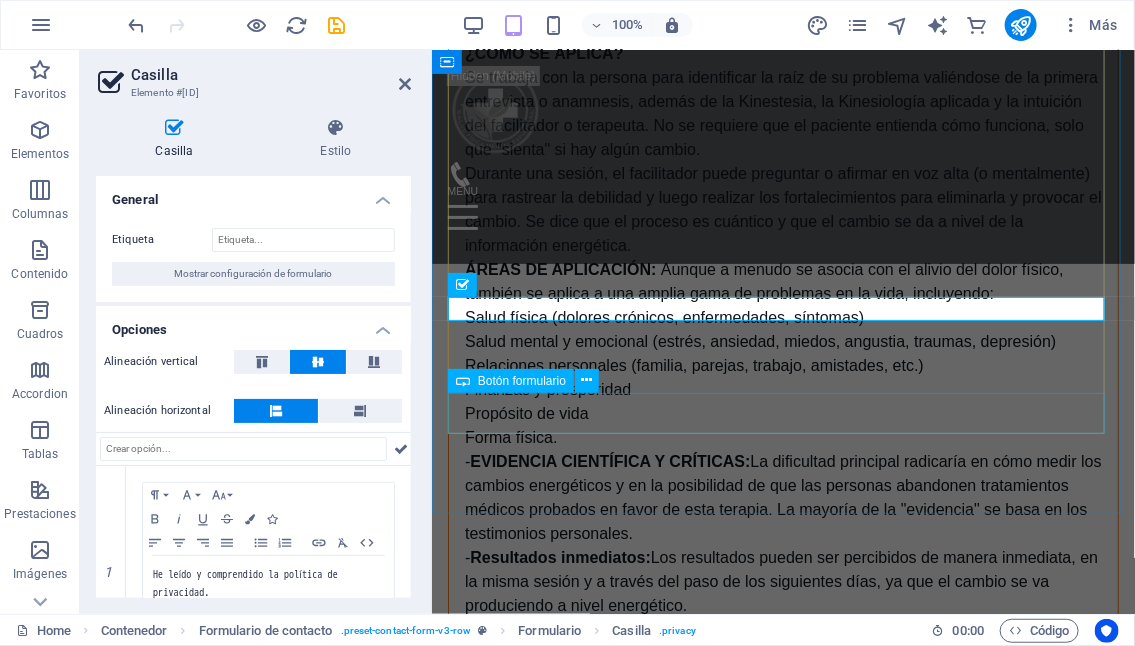click on "Reservar cita" 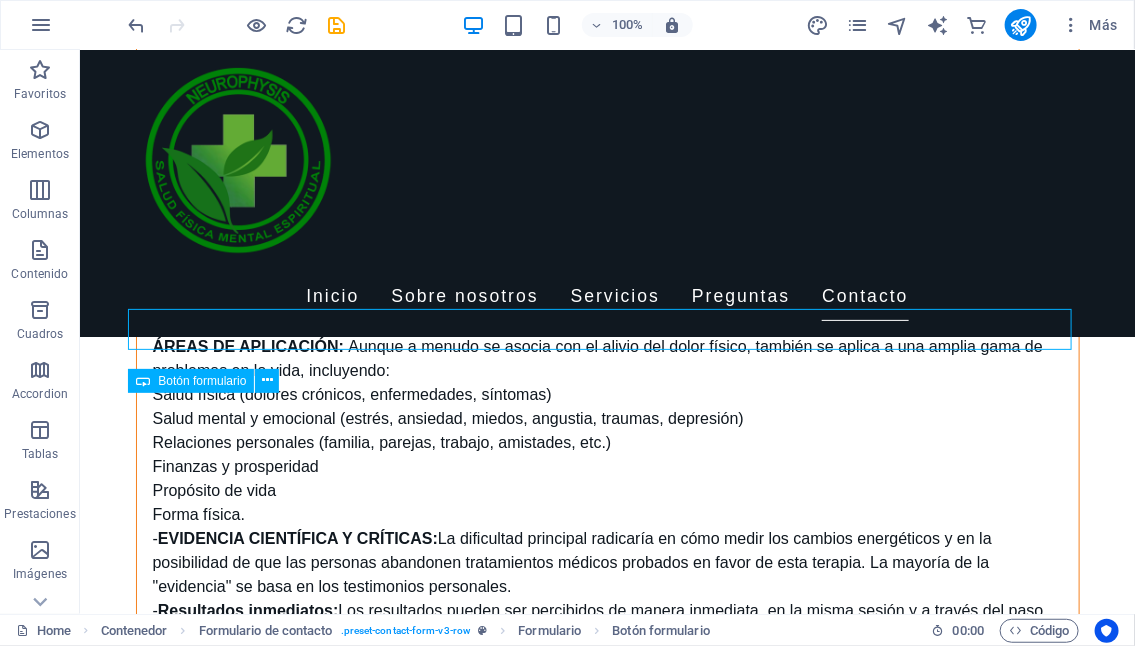 scroll, scrollTop: 5687, scrollLeft: 0, axis: vertical 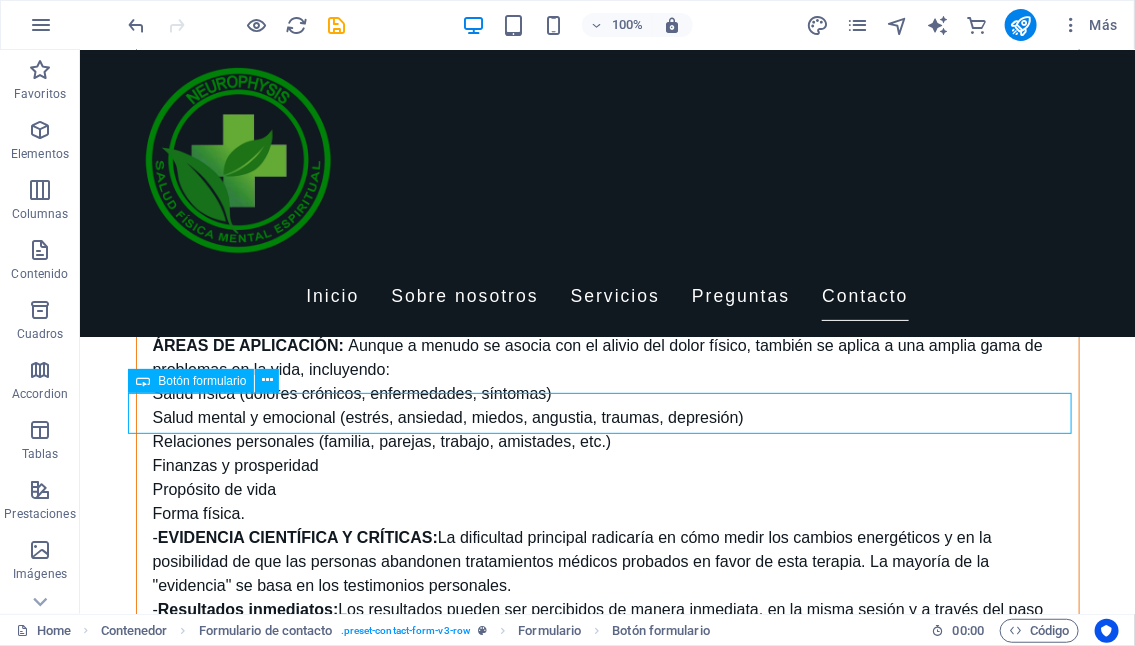 click on "Reservar cita" 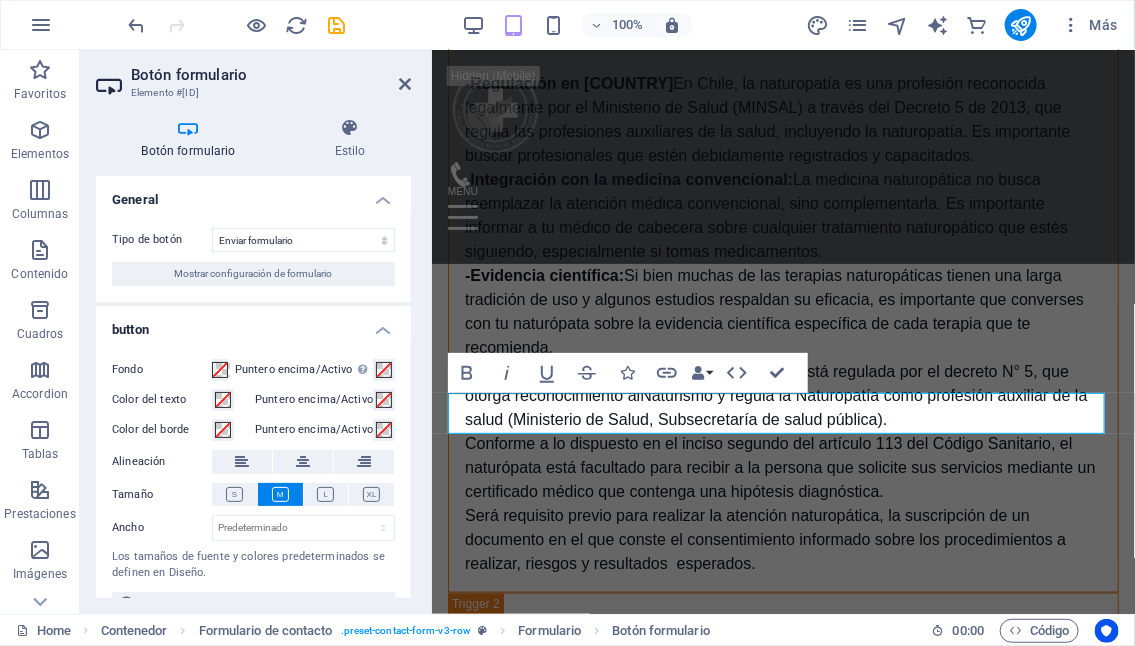 scroll, scrollTop: 6468, scrollLeft: 0, axis: vertical 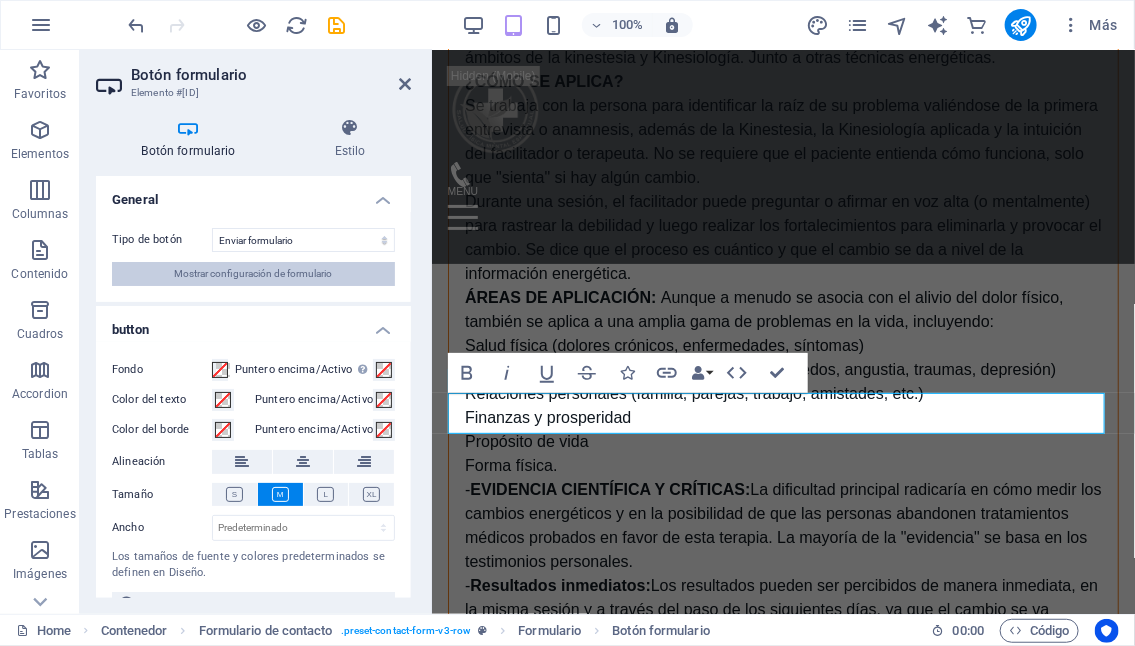 click on "Mostrar configuración de formulario" at bounding box center [254, 274] 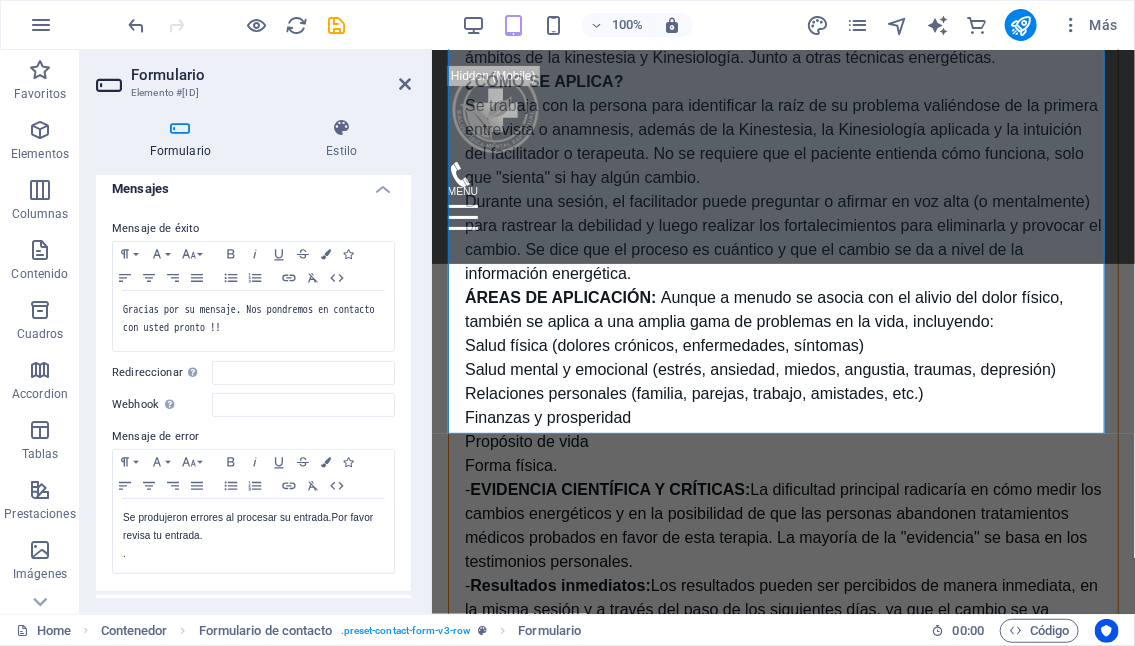 scroll, scrollTop: 0, scrollLeft: 0, axis: both 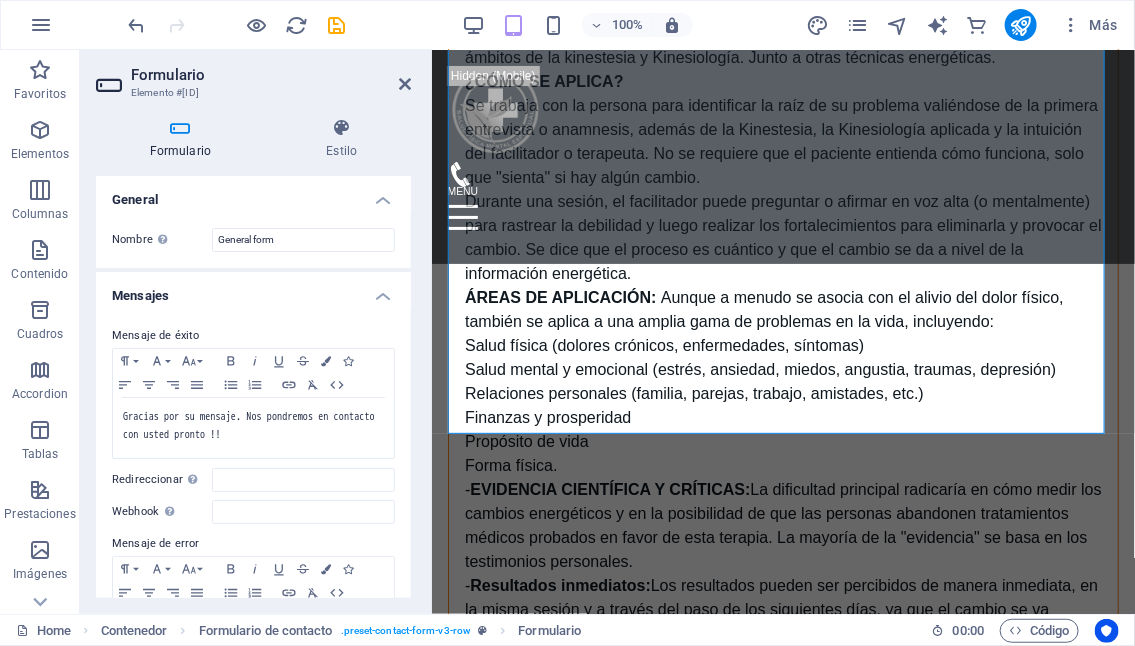 click on "Formulario" at bounding box center (184, 139) 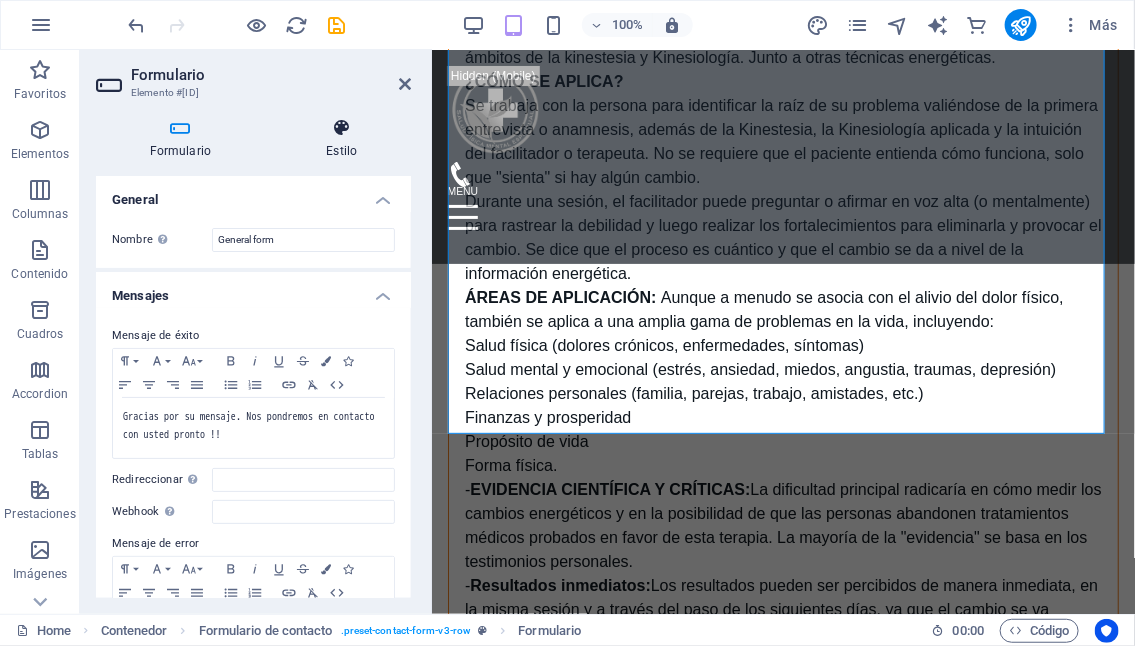 click at bounding box center [342, 128] 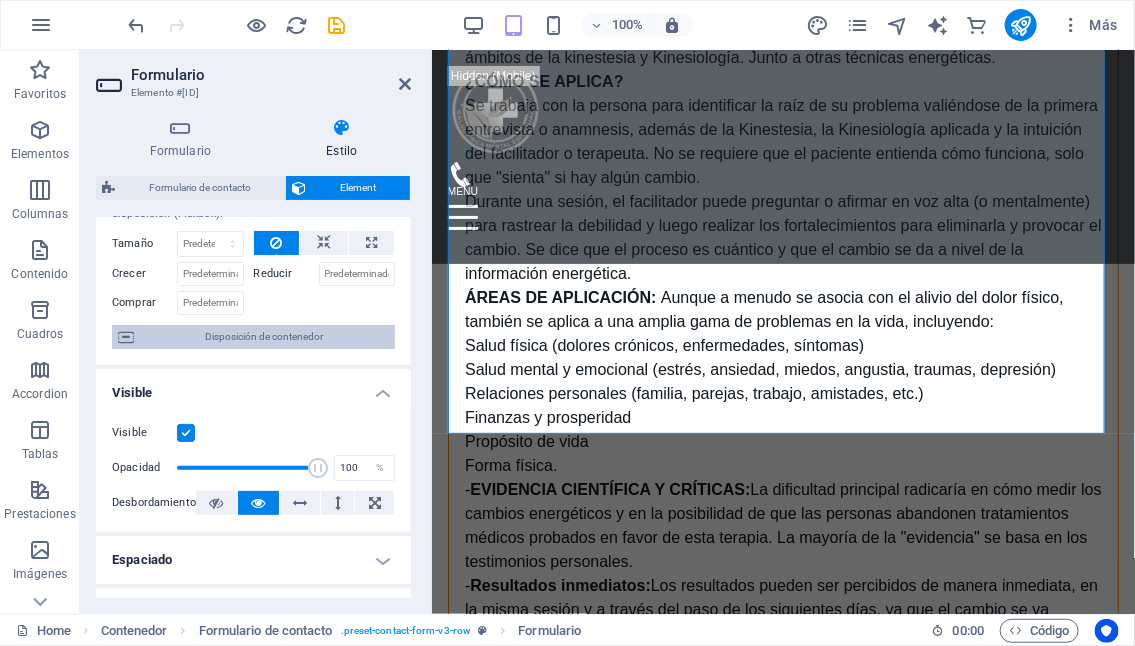 scroll, scrollTop: 0, scrollLeft: 0, axis: both 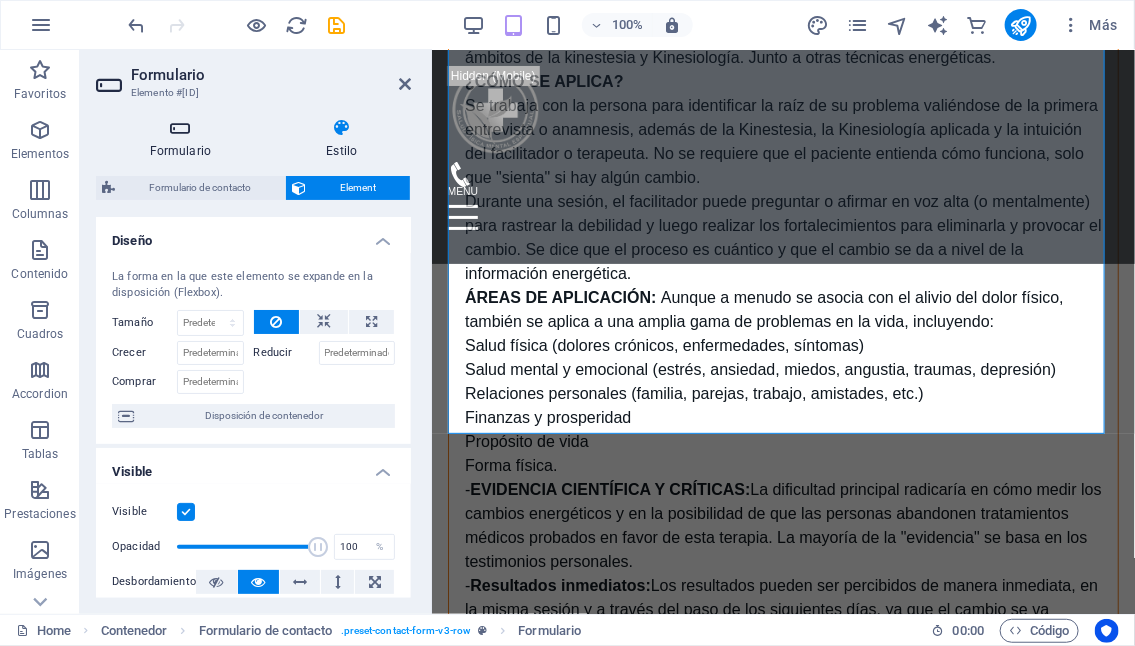 click on "Formulario" at bounding box center [184, 139] 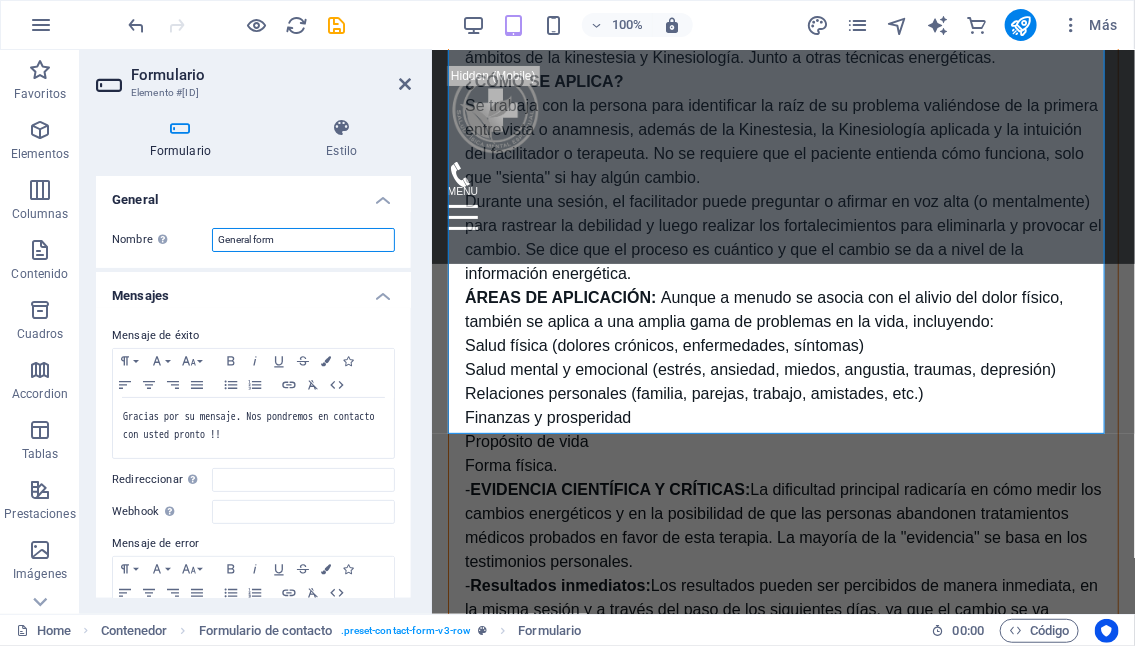 click on "General form" at bounding box center (303, 240) 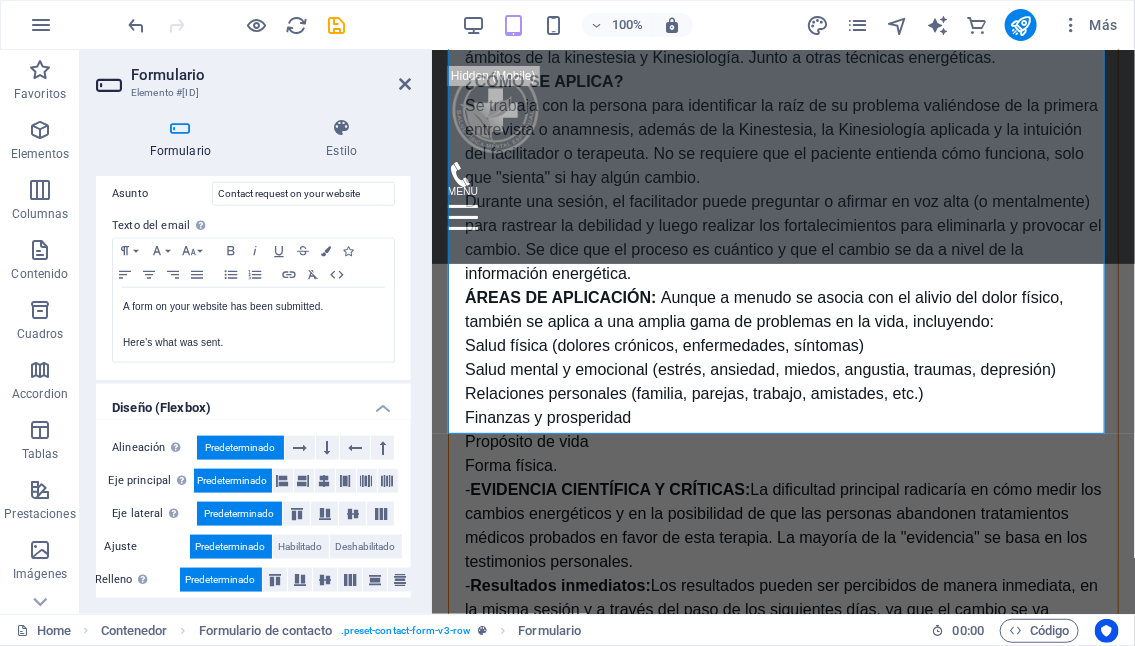scroll, scrollTop: 707, scrollLeft: 0, axis: vertical 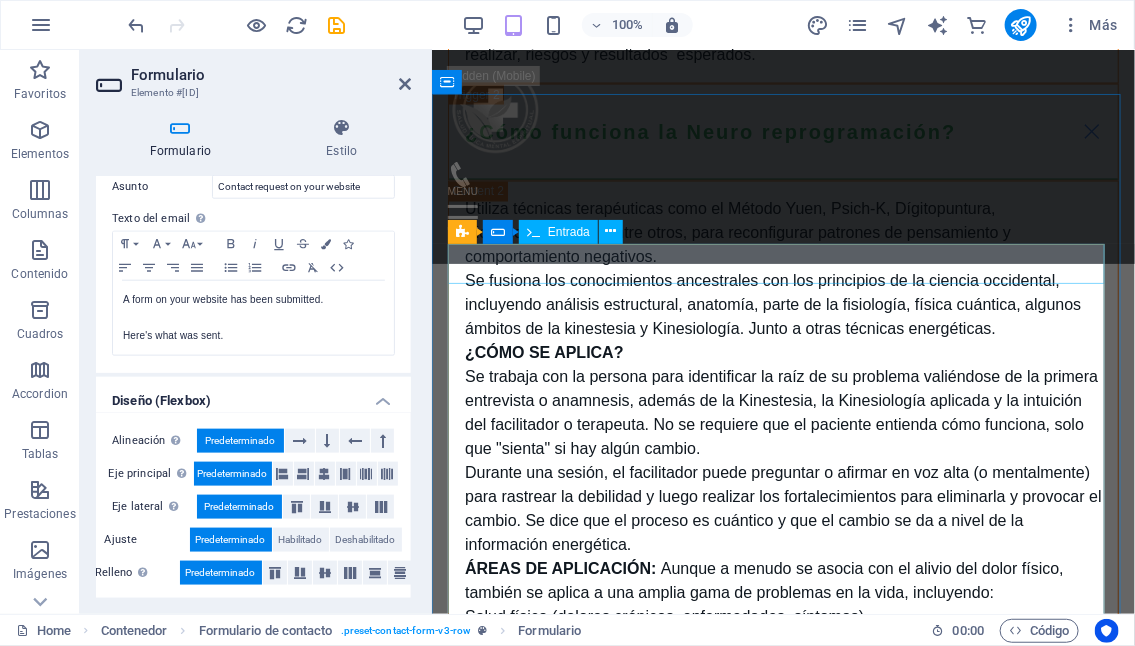 click 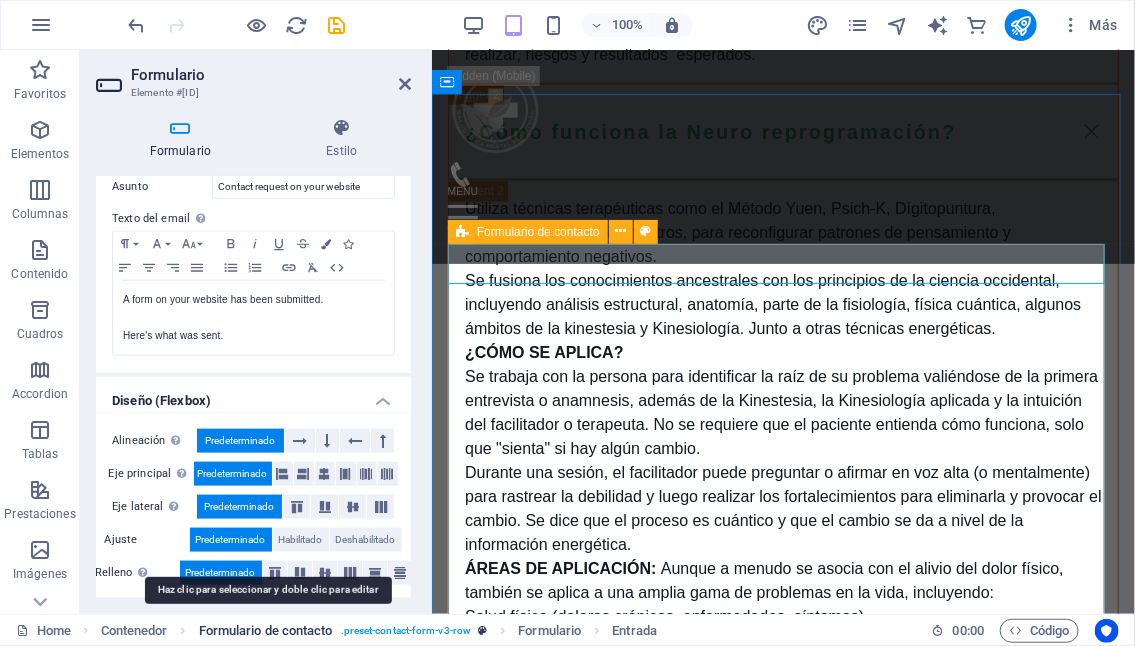 click on "Formulario de contacto" at bounding box center (266, 631) 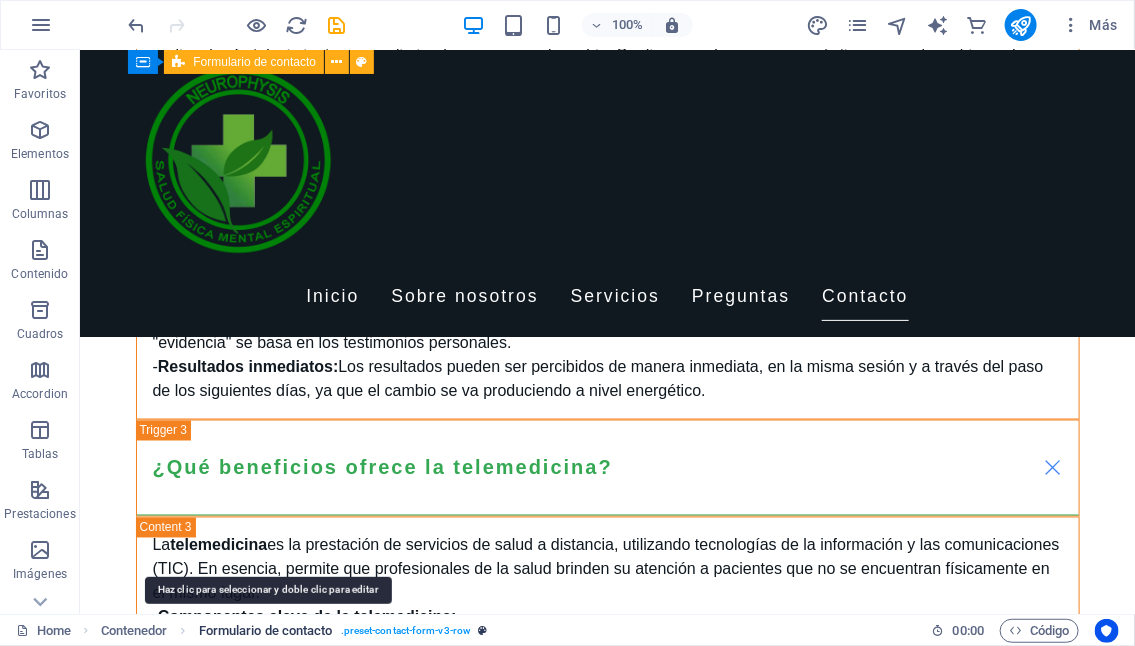 scroll, scrollTop: 5996, scrollLeft: 0, axis: vertical 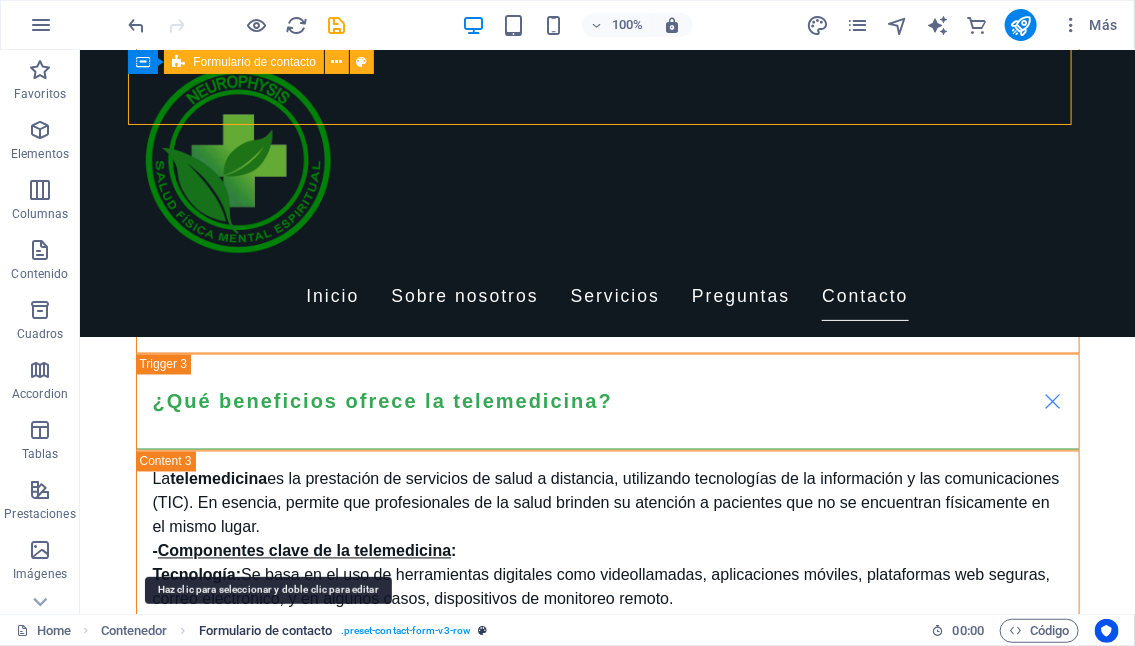 click on "Formulario de contacto" at bounding box center [266, 631] 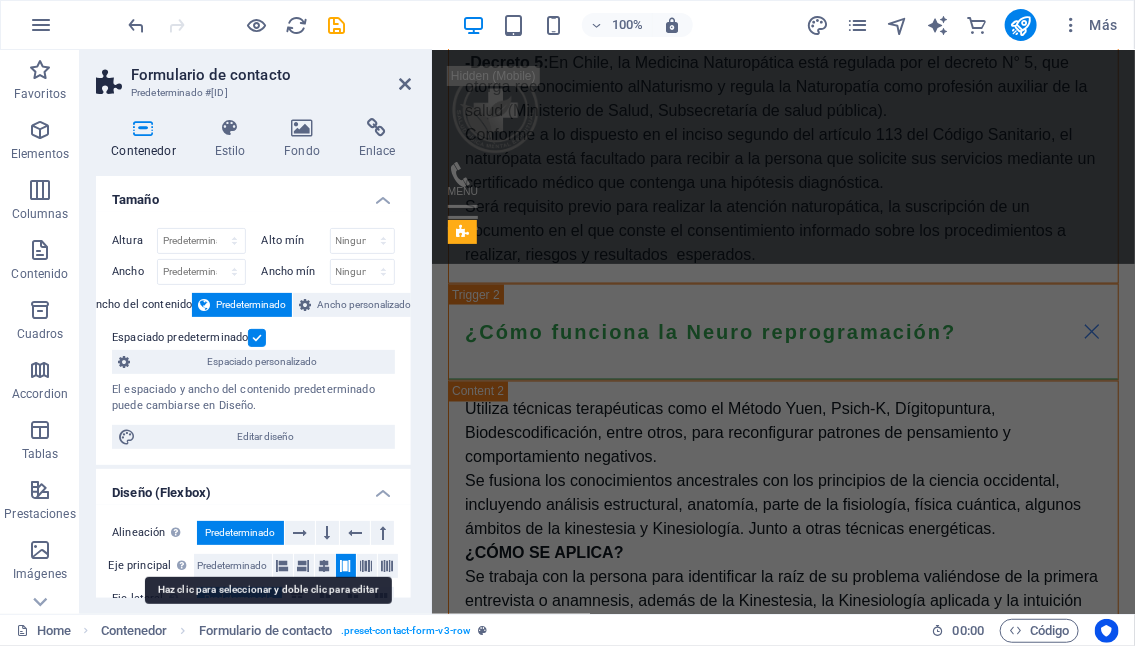 scroll, scrollTop: 6168, scrollLeft: 0, axis: vertical 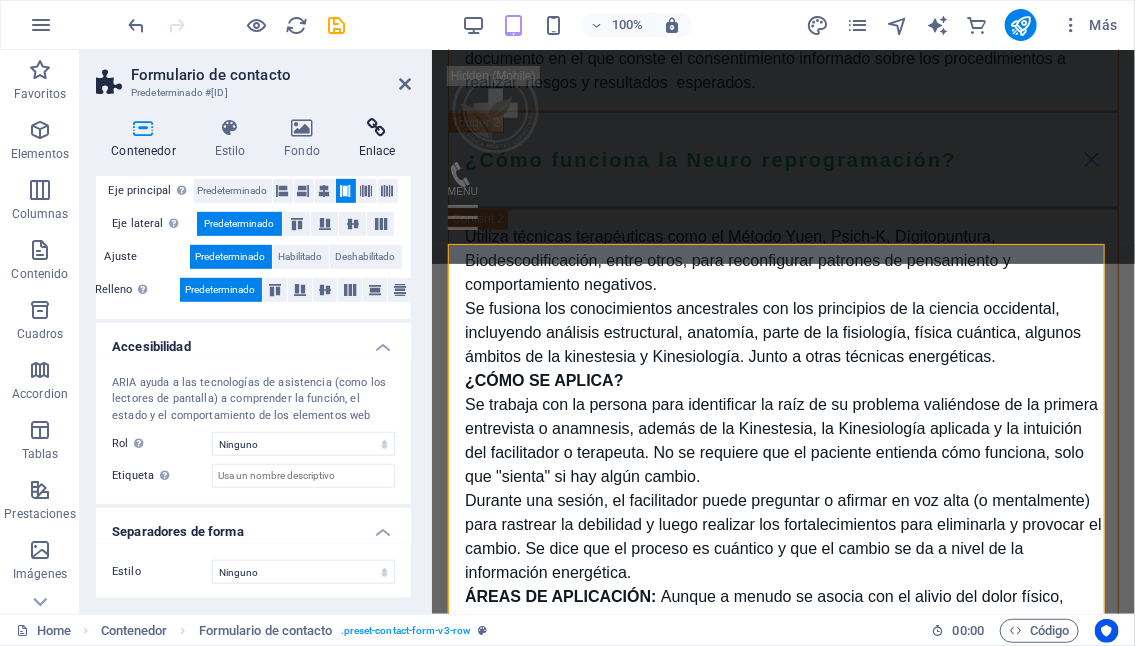 click at bounding box center (377, 128) 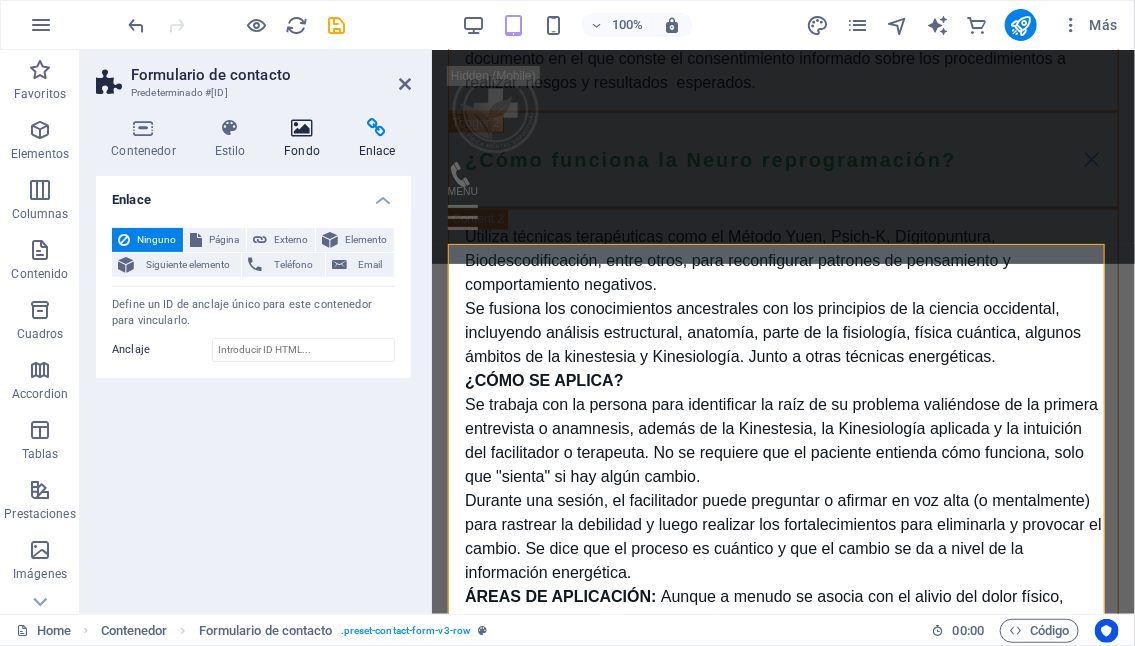 click at bounding box center [302, 128] 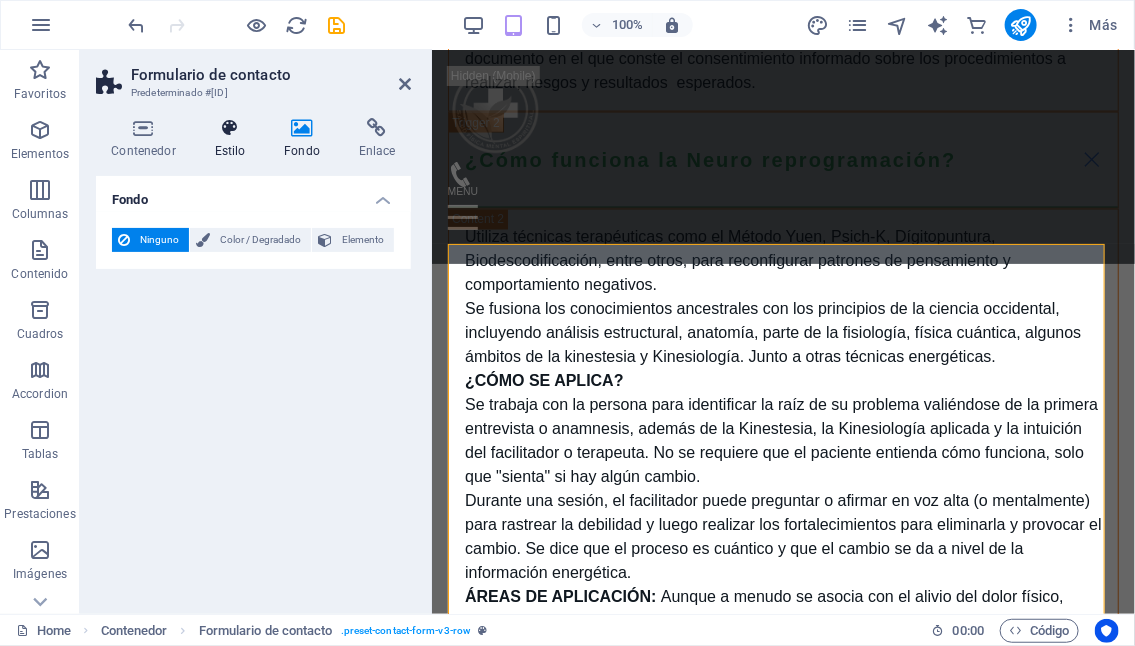 click on "Estilo" at bounding box center (234, 139) 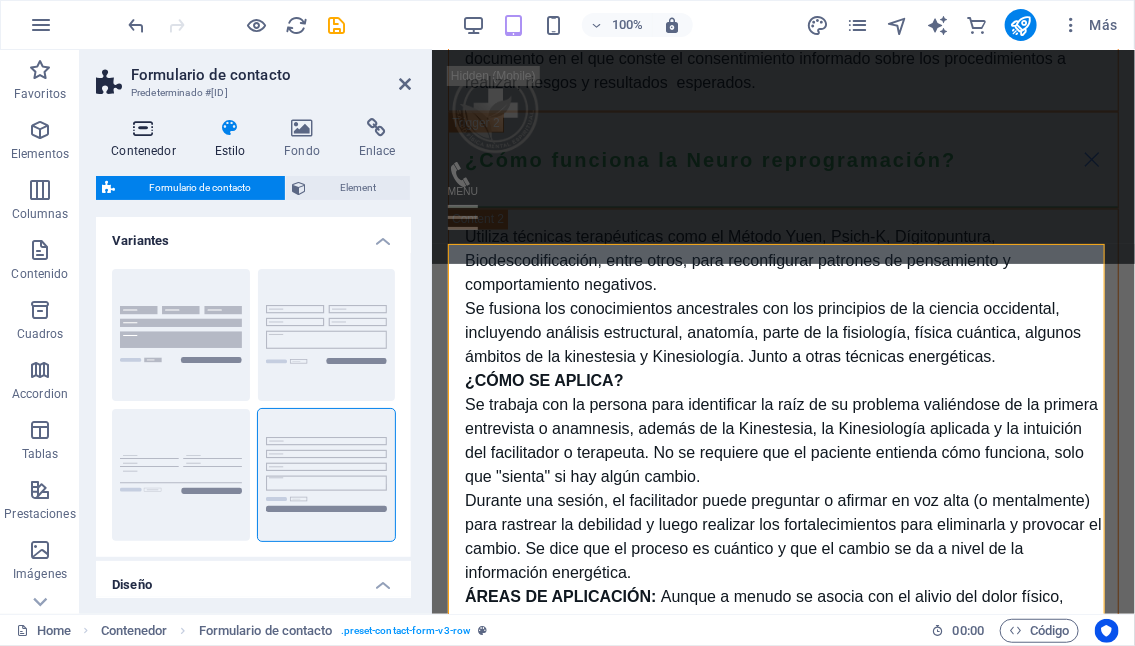 click on "Contenedor" at bounding box center [147, 139] 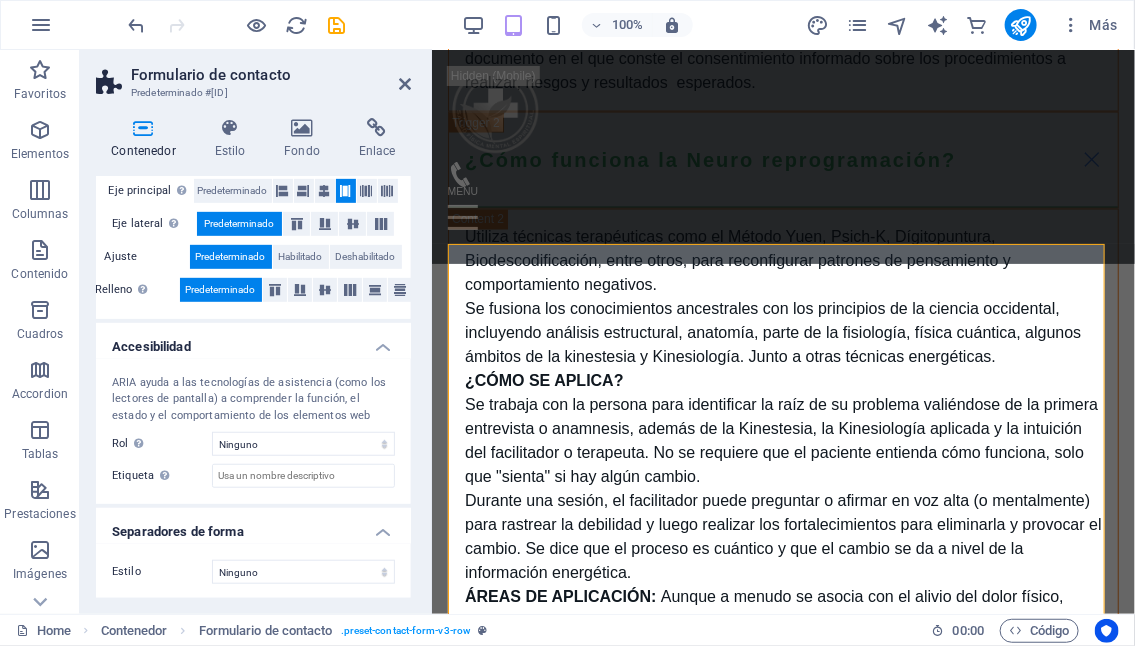 scroll, scrollTop: 75, scrollLeft: 0, axis: vertical 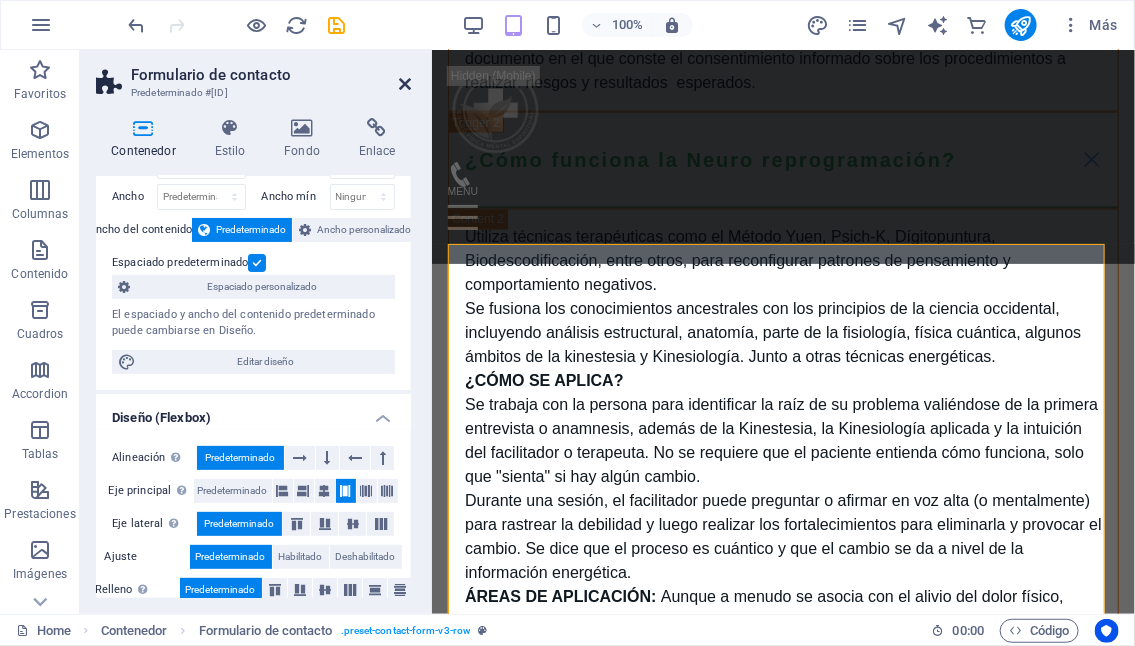 click at bounding box center (405, 84) 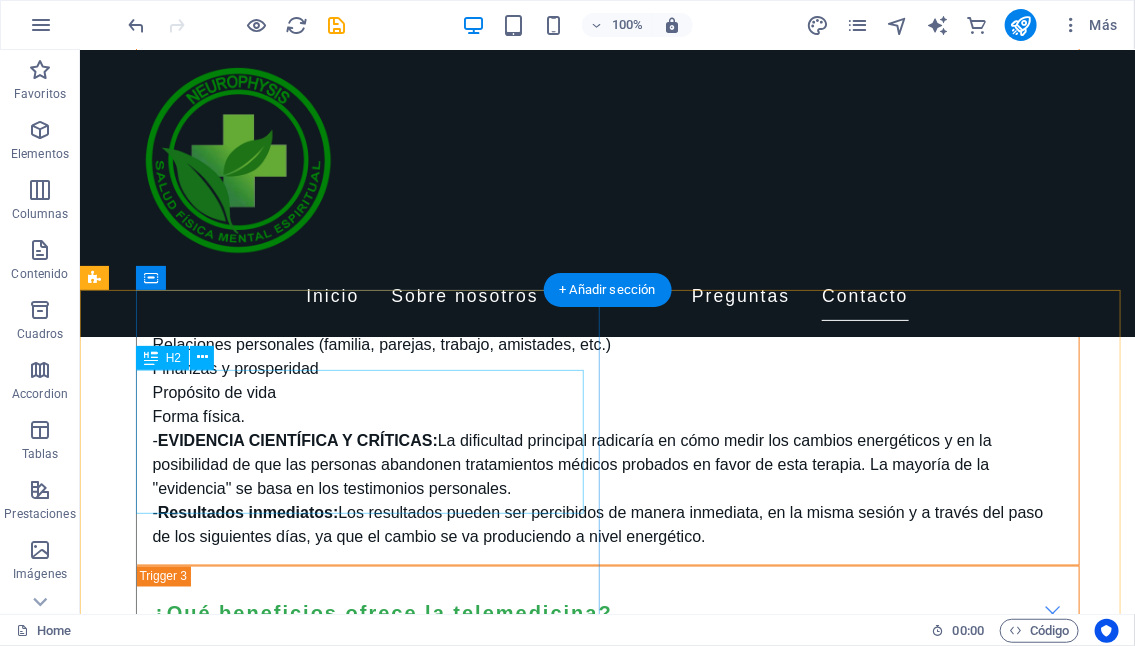 scroll, scrollTop: 6011, scrollLeft: 0, axis: vertical 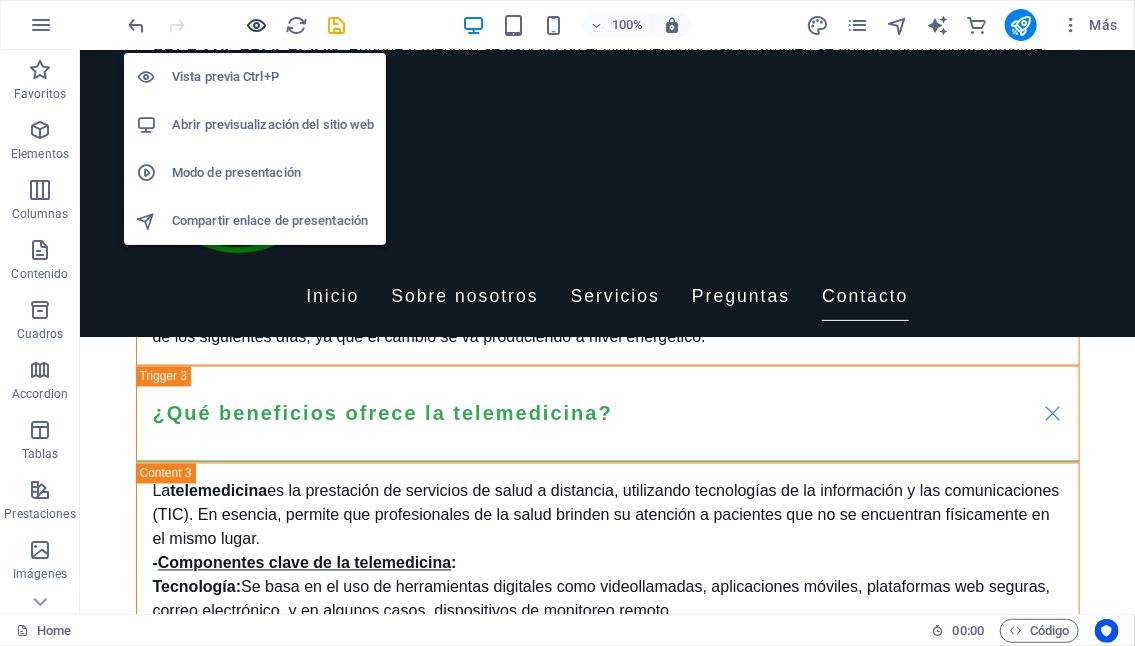 click at bounding box center [257, 25] 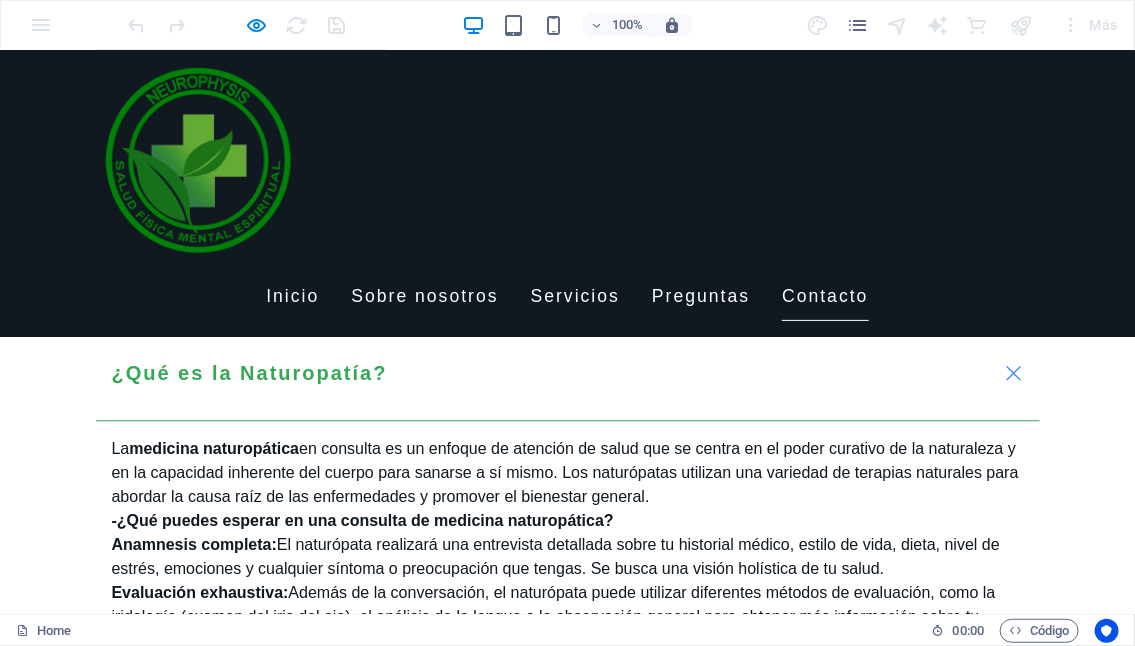 scroll, scrollTop: 4191, scrollLeft: 0, axis: vertical 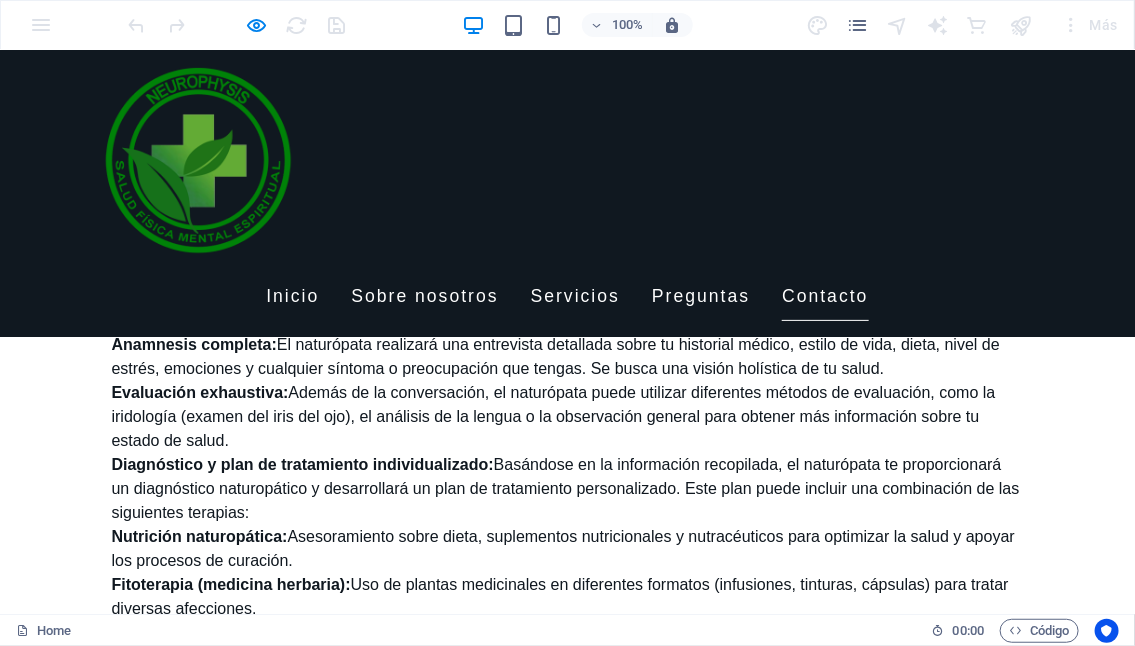 click on "I have read and understand the privacy policy." 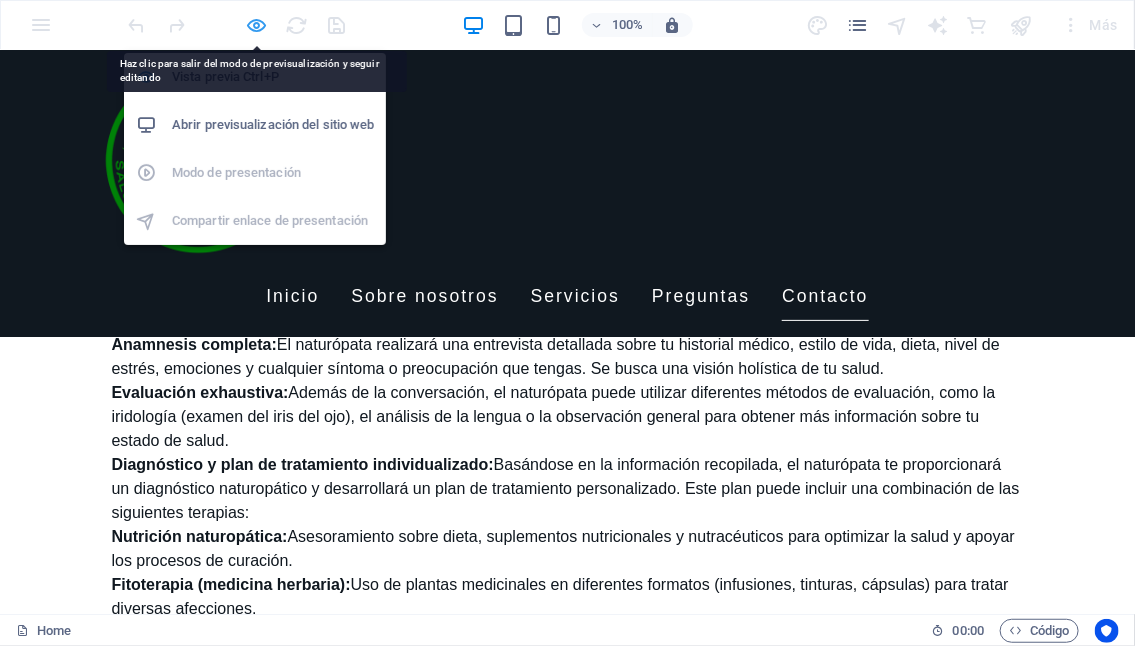 click at bounding box center (257, 25) 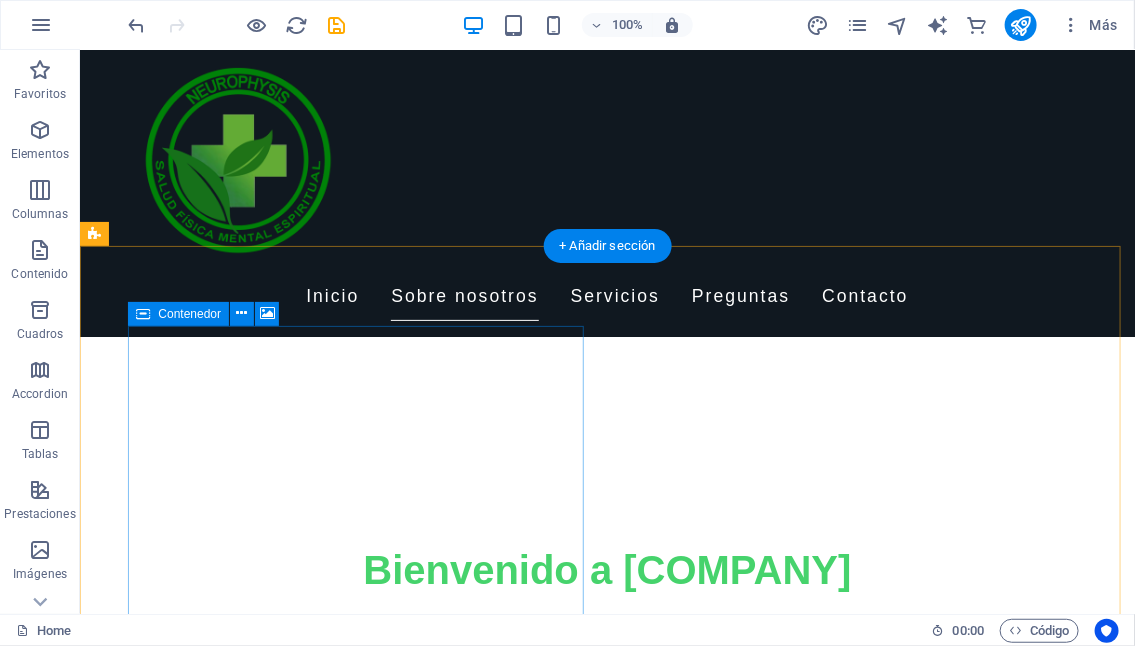 scroll, scrollTop: 300, scrollLeft: 0, axis: vertical 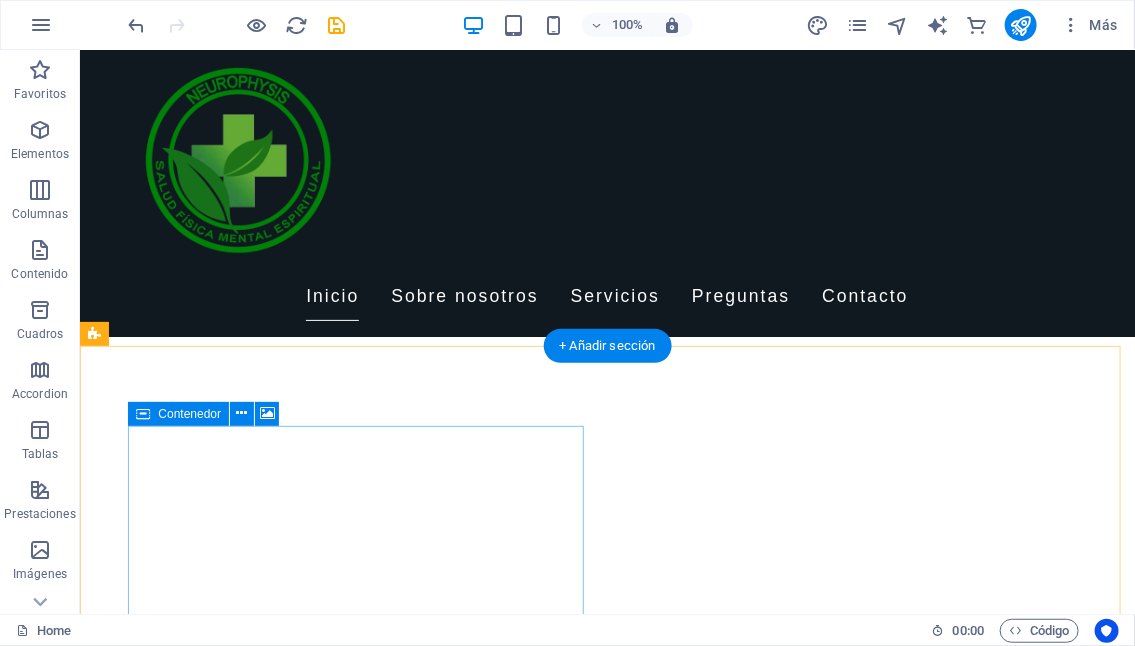 click on "Suelta el contenido aquí o  Añadir elementos  Pegar portapapeles" at bounding box center [567, 1589] 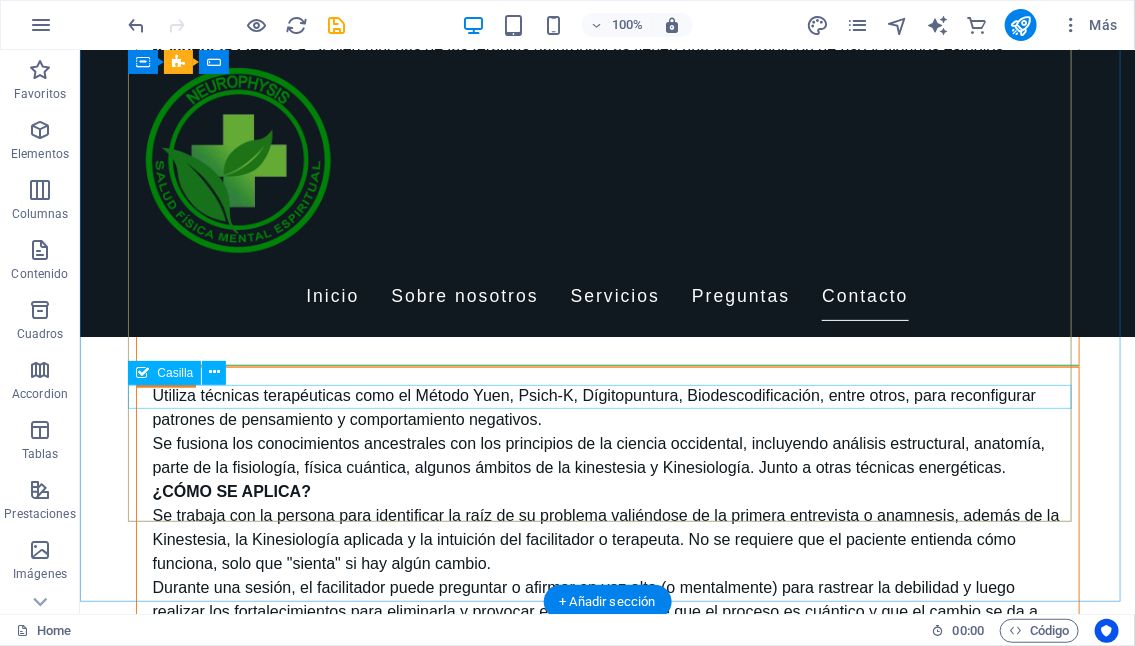 scroll, scrollTop: 5600, scrollLeft: 0, axis: vertical 